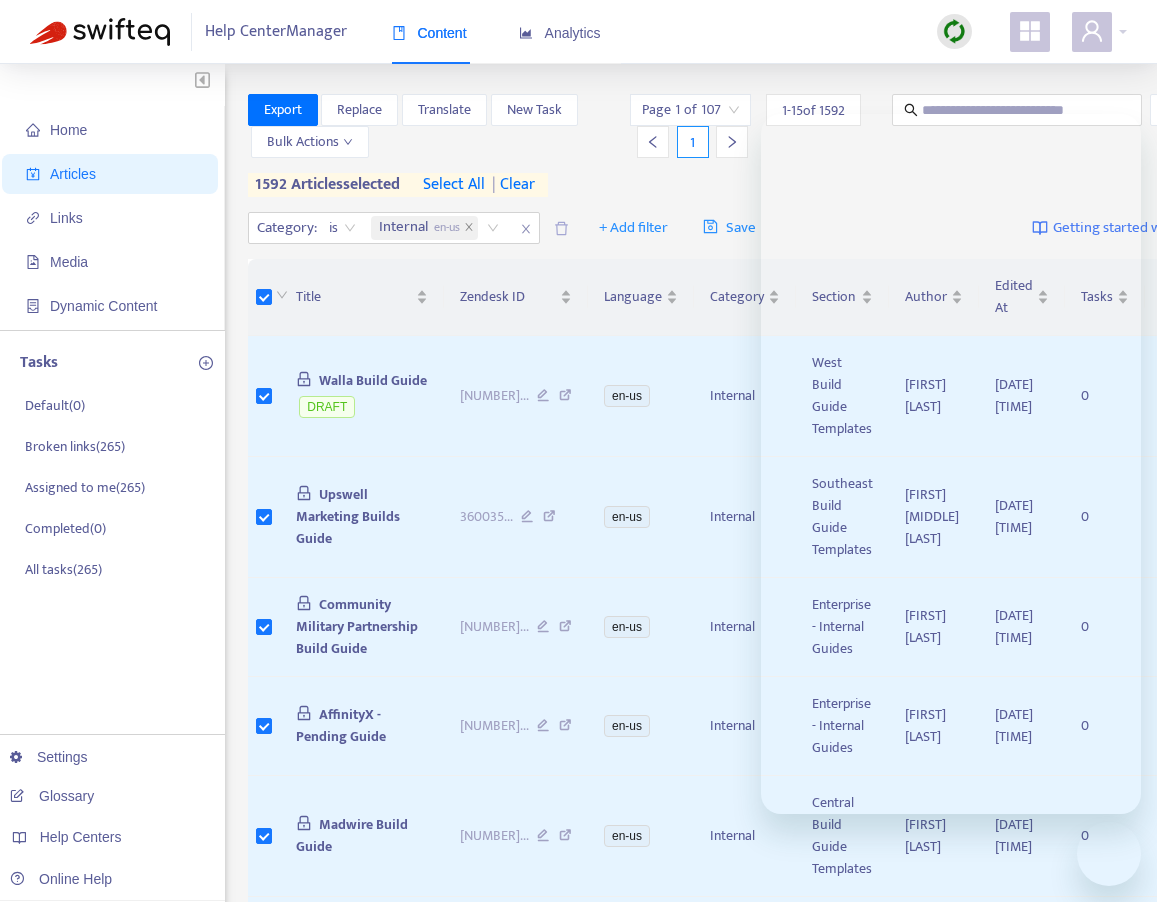 scroll, scrollTop: 0, scrollLeft: 0, axis: both 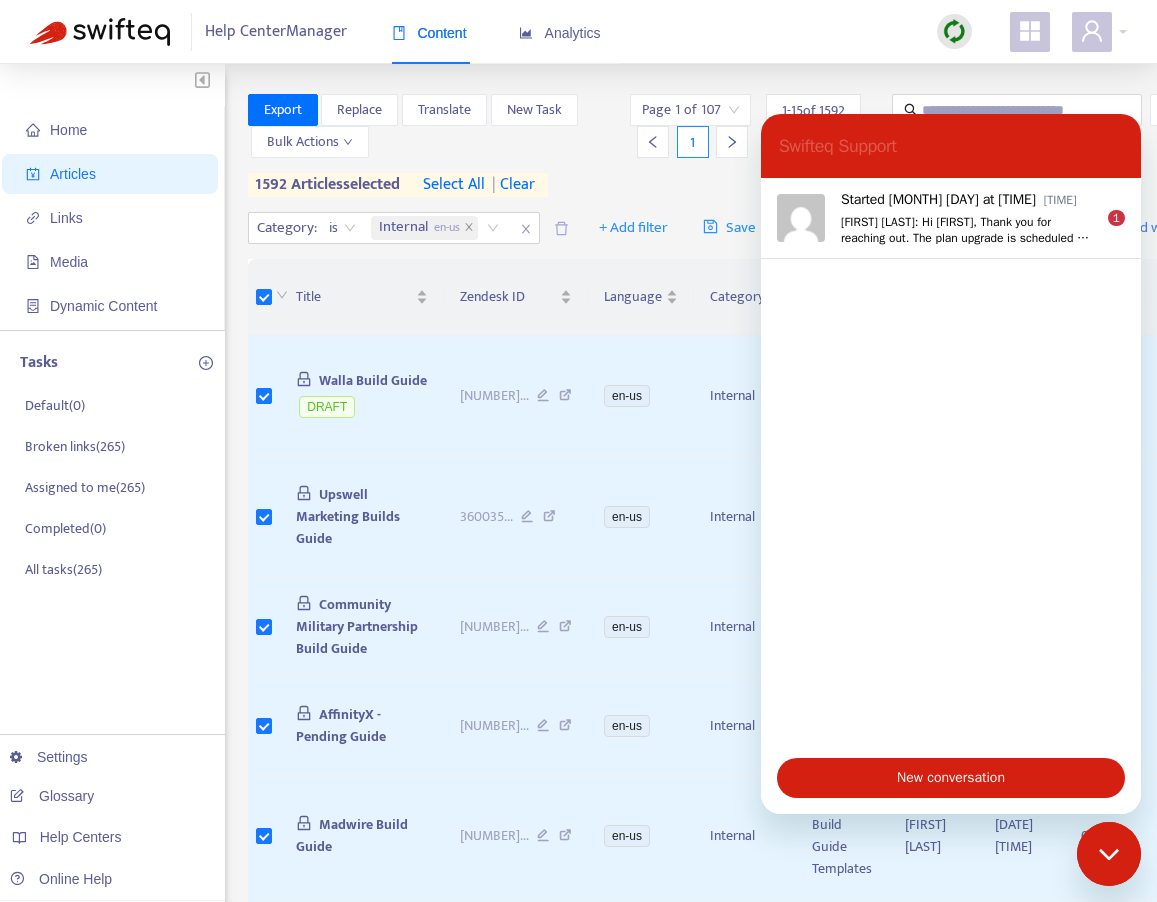 click on "Started [MONTH] [DAY] at [TIME] [TIME] [FIRST] [LAST]: Hi [FIRST],
Thank you for reaching out. The plan upgrade is scheduled for [MONTH] [DAY]th, and only after that will those bulk features be available. However, I realize that you might need this functionality sooner, so I have enabled it on your account. All you need to do is reload the page.
Hope this helps! 1" at bounding box center (951, 218) 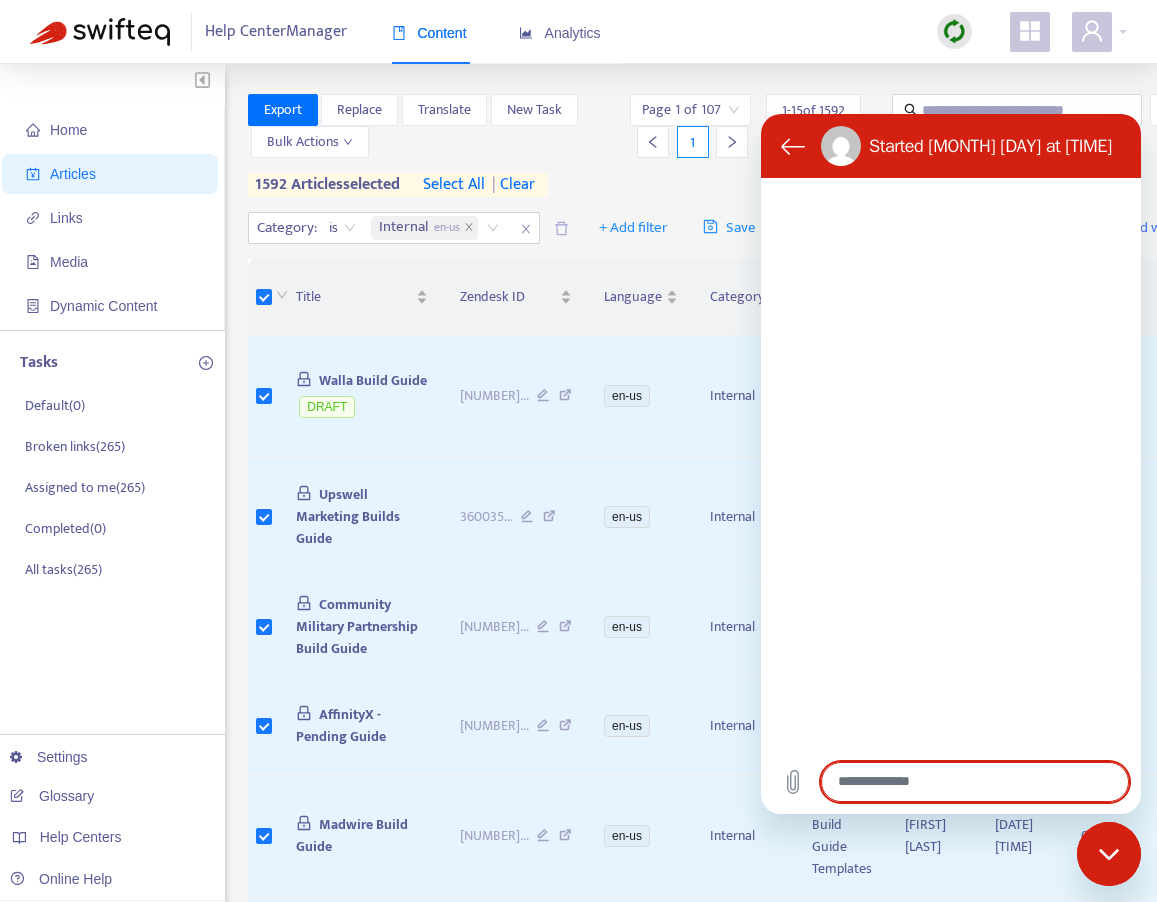 type on "*" 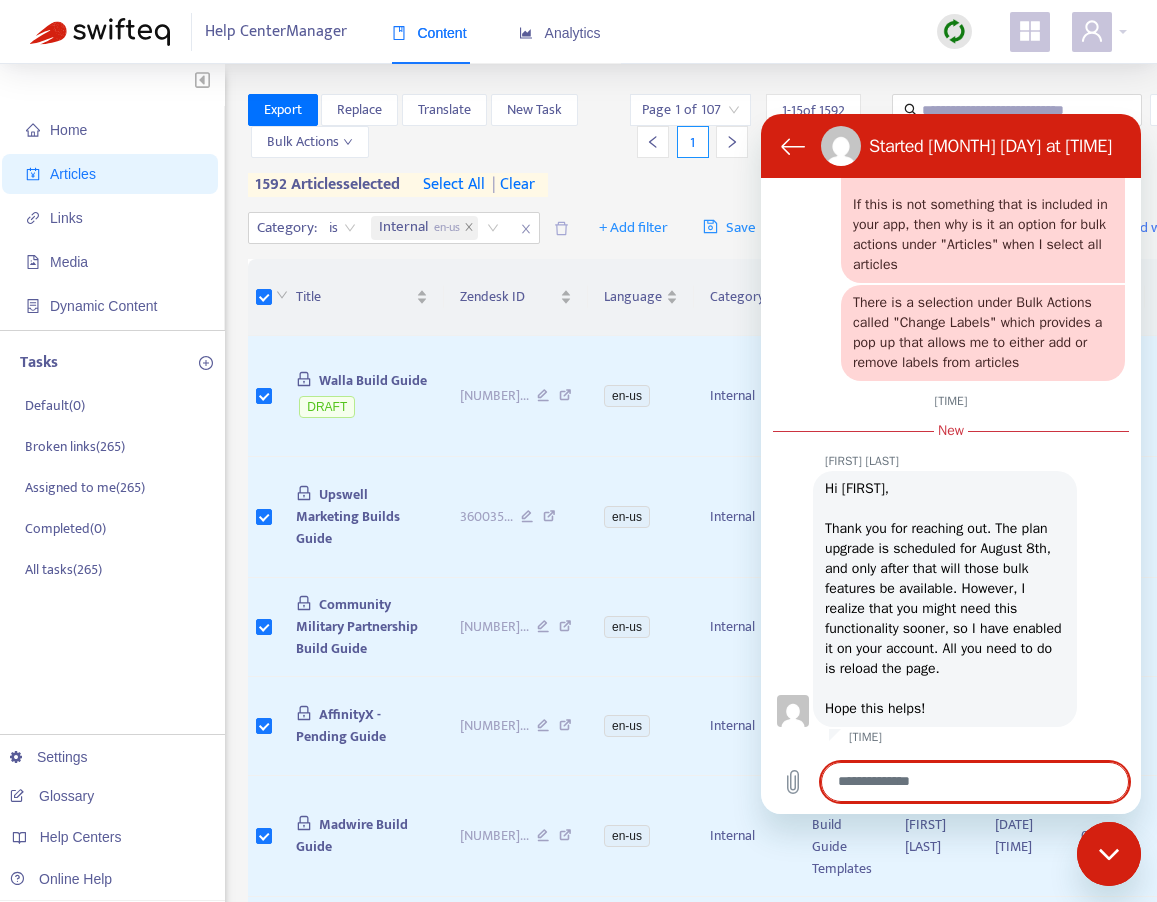 click on "Settings Glossary Help Centers Online Help Export Replace Translate New Task Bulk Actions Page 1 of 107 1 - 15  of   1592 1 1592   articles  selected select all |  clear Category : is Internal   en-us  + Add filter   Save Getting started with Articles Title Zendesk ID Language Category Section Author Edited At Tasks Labels Walla Build Guide DRAFT [NUMBER] ... en-us Internal West Build Guide Templates [FIRST] [LAST] [DATE] [TIME] 0 Upswell Marketing Builds Guide 360035 ... en-us Internal Southeast Build Guide Templates [FIRST] [MIDDLE] [LAST] [DATE] [TIME] 0 Community Military Partnership Build Guide [NUMBER] ... en-us Internal Enterprise - Internal Guides [FIRST] [LAST] [DATE] [TIME] 0 AffinityX - Pending Guide [NUMBER] ... en-us Internal Enterprise - Internal Guides [FIRST] [LAST] [DATE] [TIME] 0 Madwire Build Guide [NUMBER] ... en-us Internal [FIRST] [LAST] 0 ... 0" at bounding box center [578, 1097] 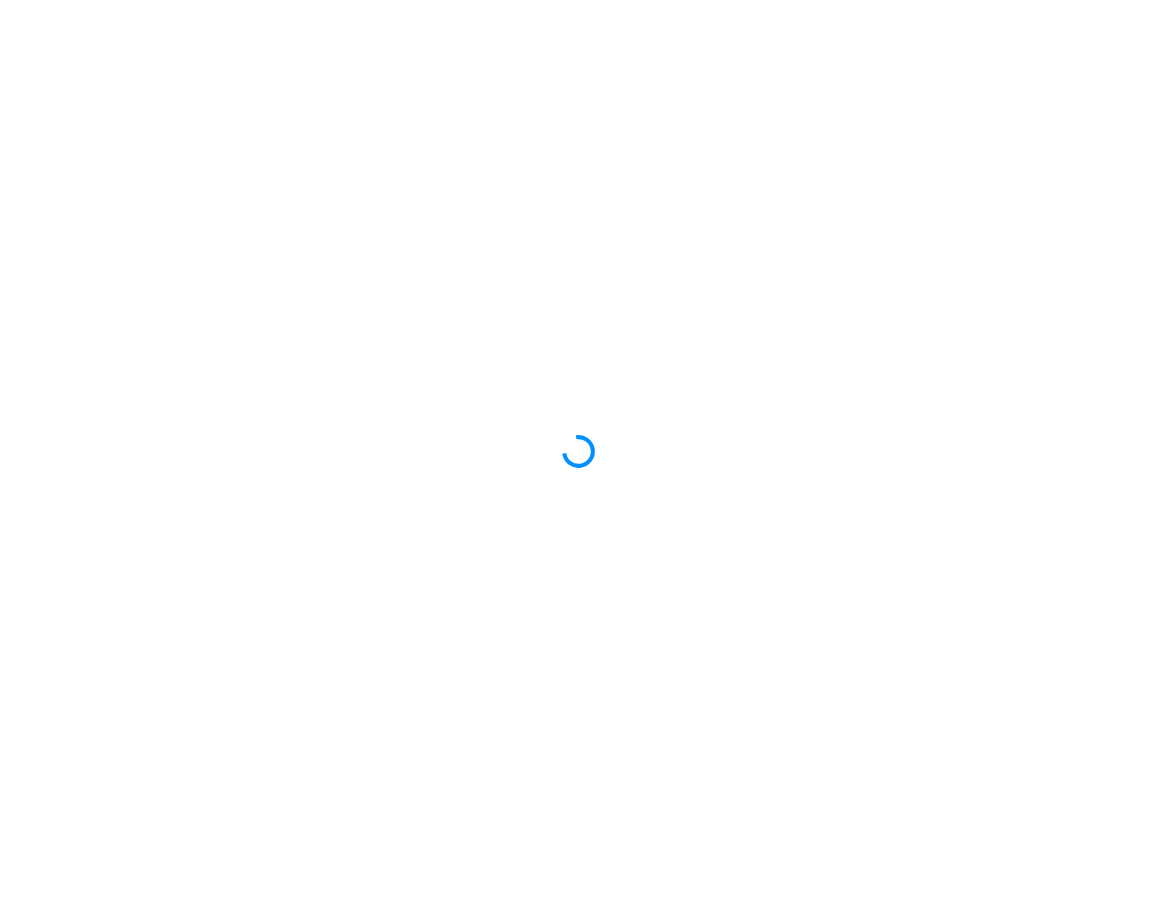 scroll, scrollTop: 0, scrollLeft: 0, axis: both 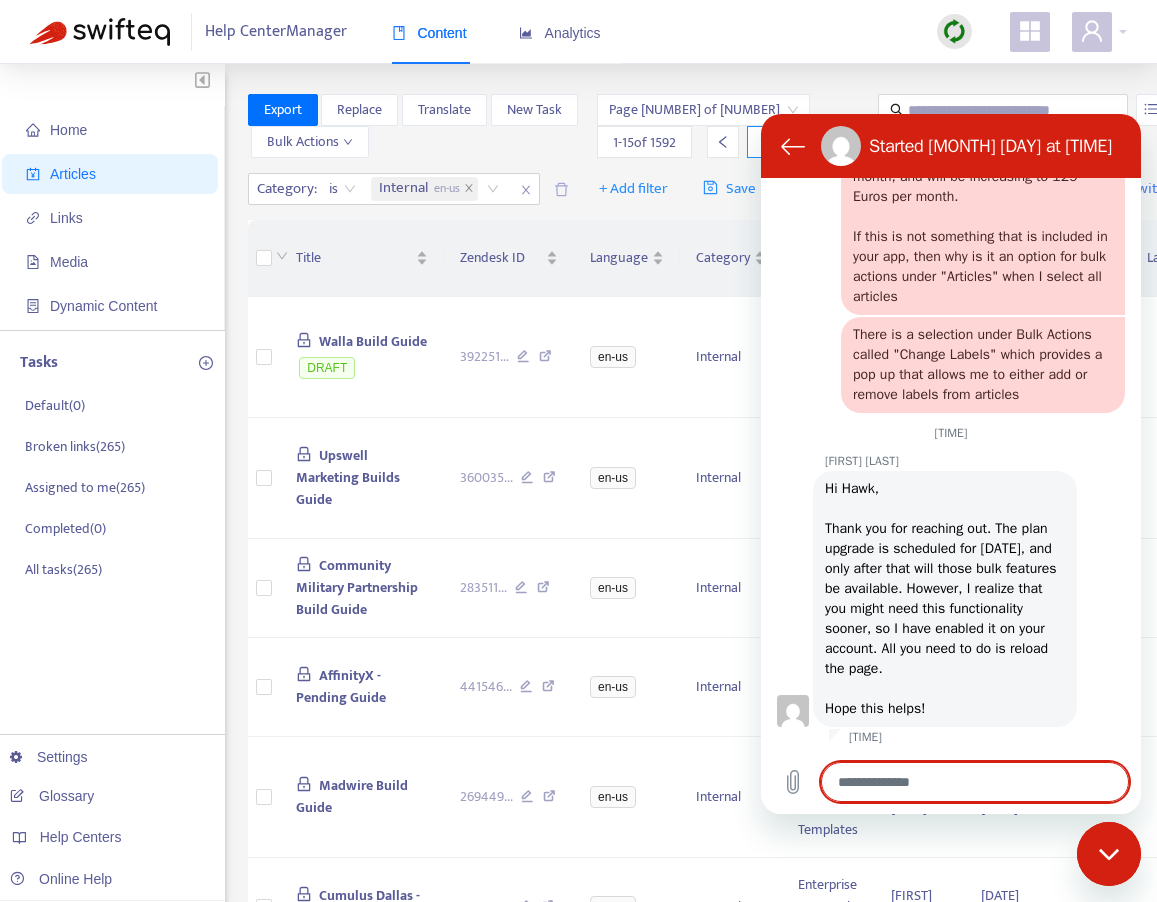 click on "Export Replace Translate New Task Bulk Actions" at bounding box center (421, 126) 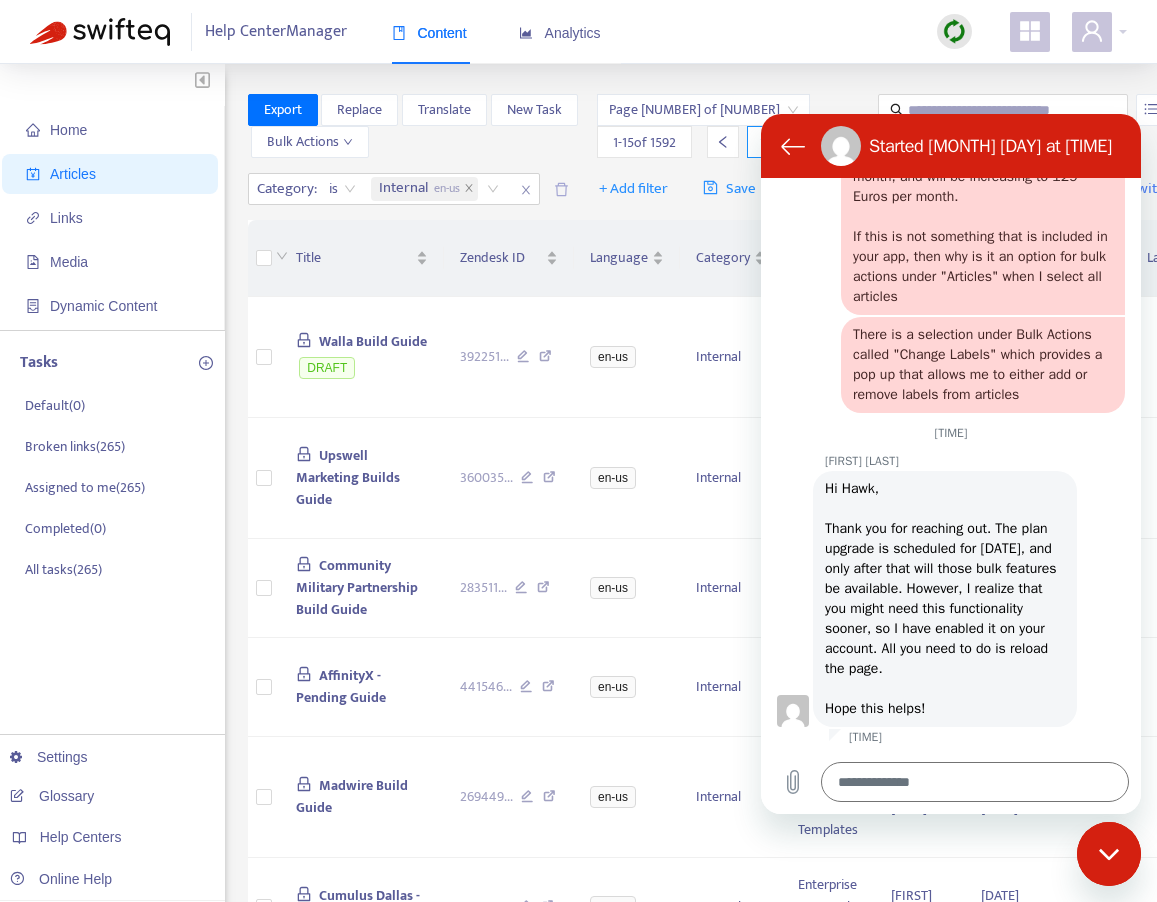 click at bounding box center [264, 258] 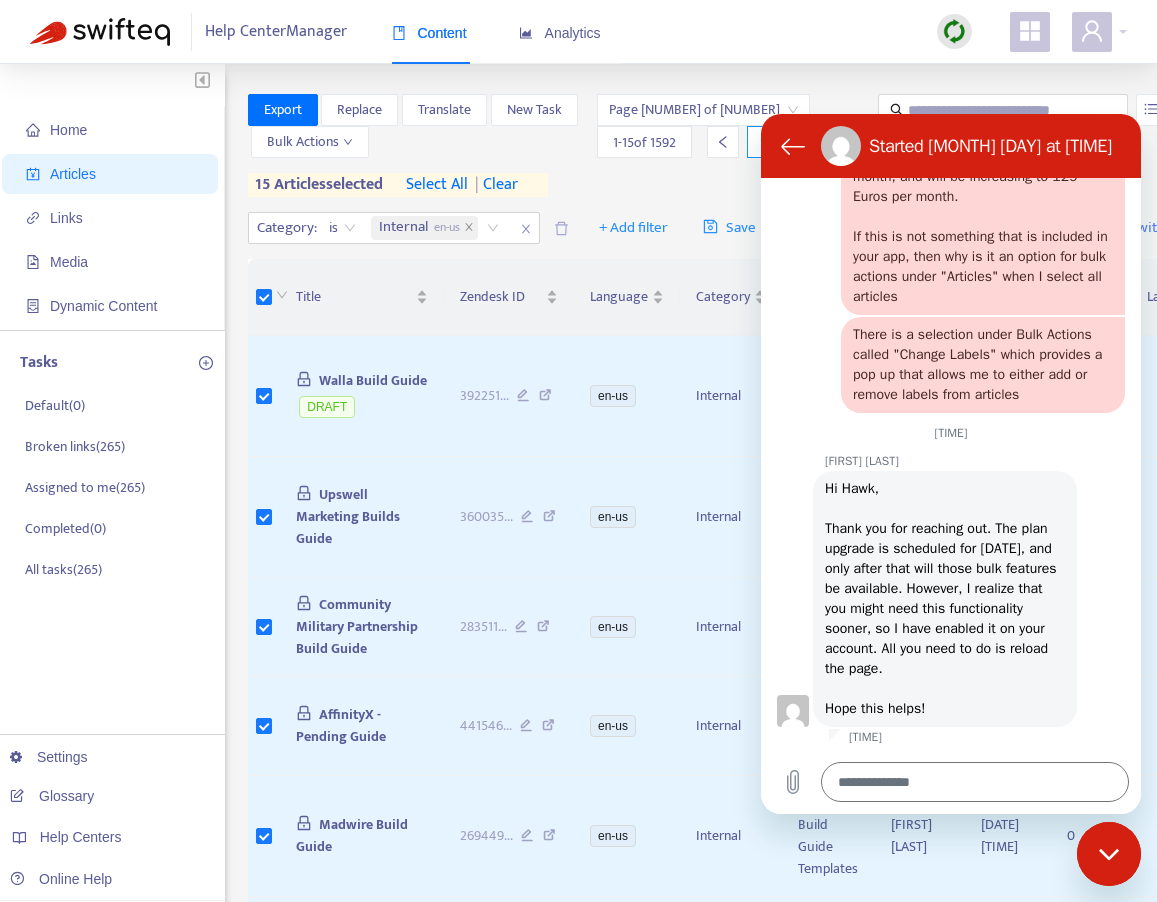 click on "select all" at bounding box center (437, 185) 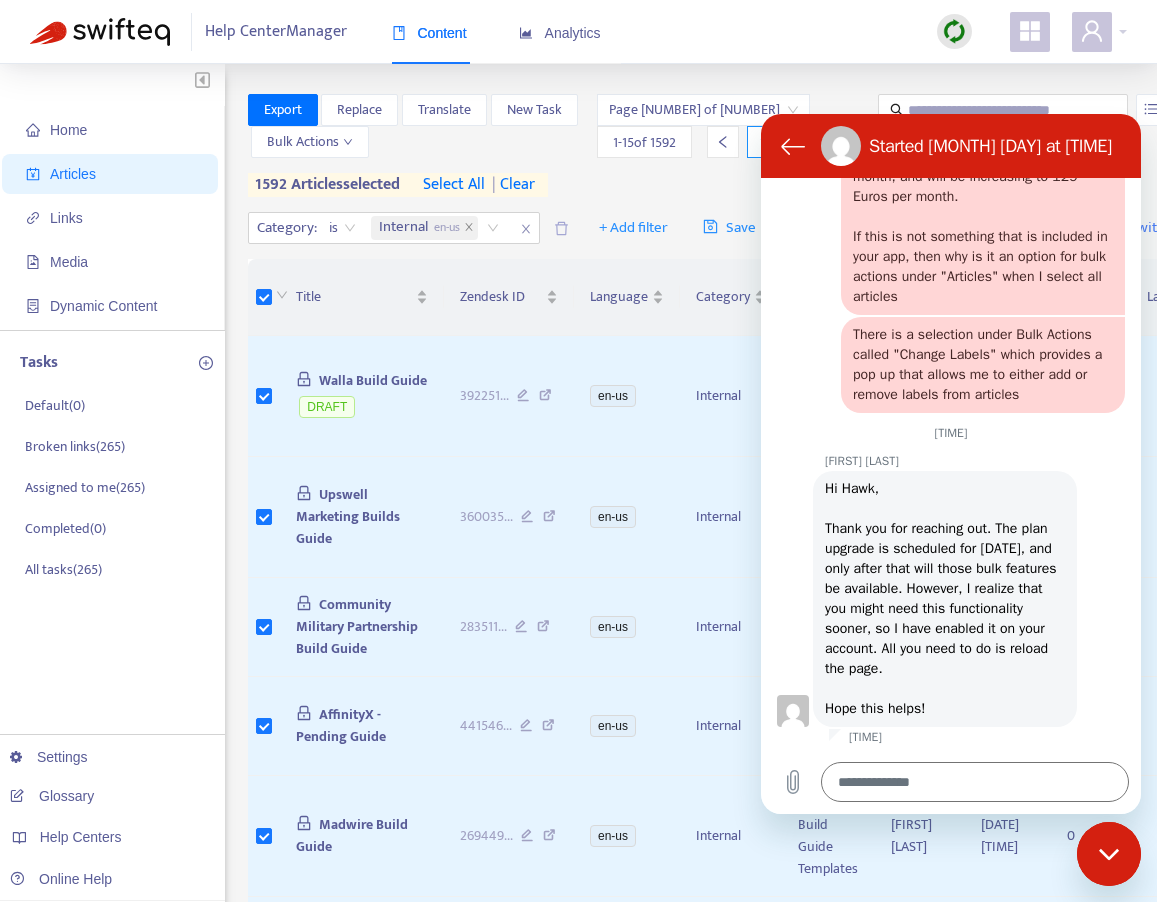 click on "Export Replace Translate New Task Bulk Actions" at bounding box center (421, 126) 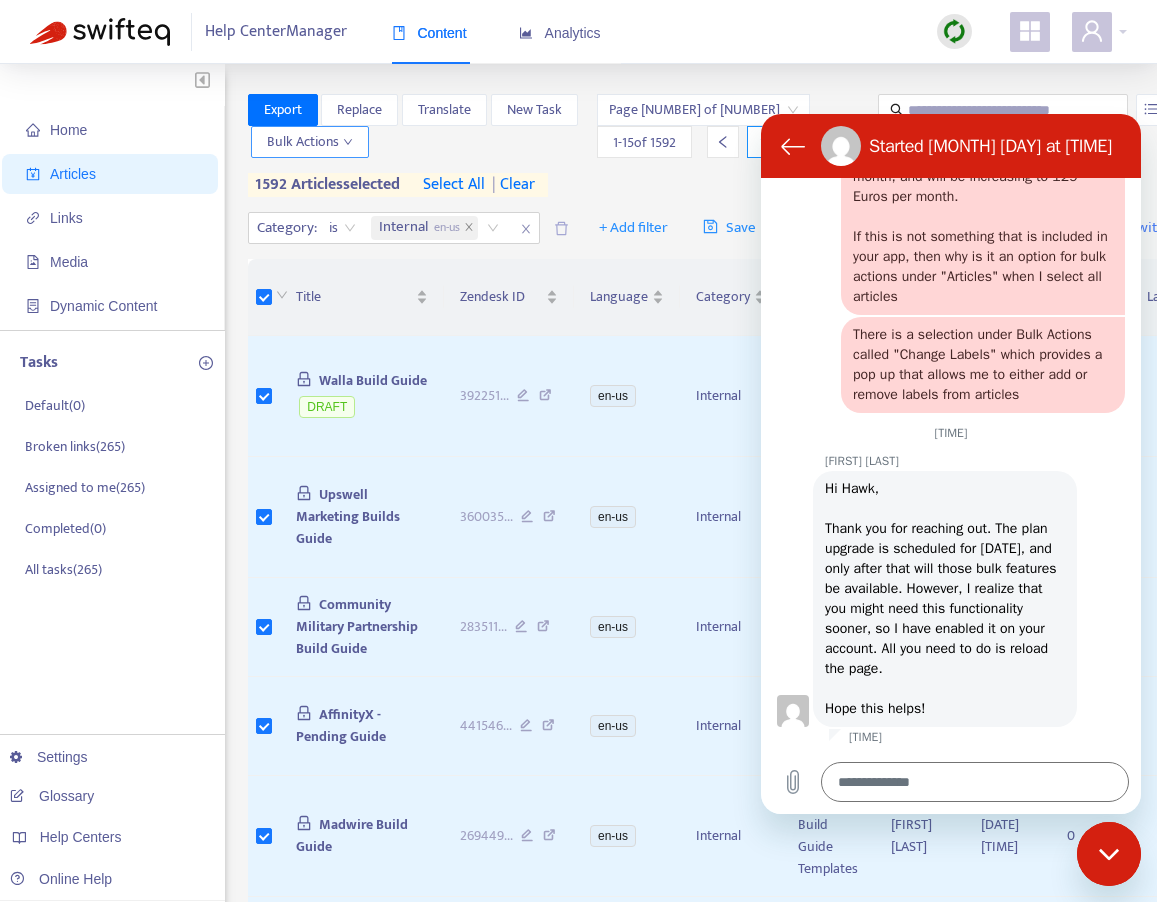click on "Bulk Actions" at bounding box center (310, 142) 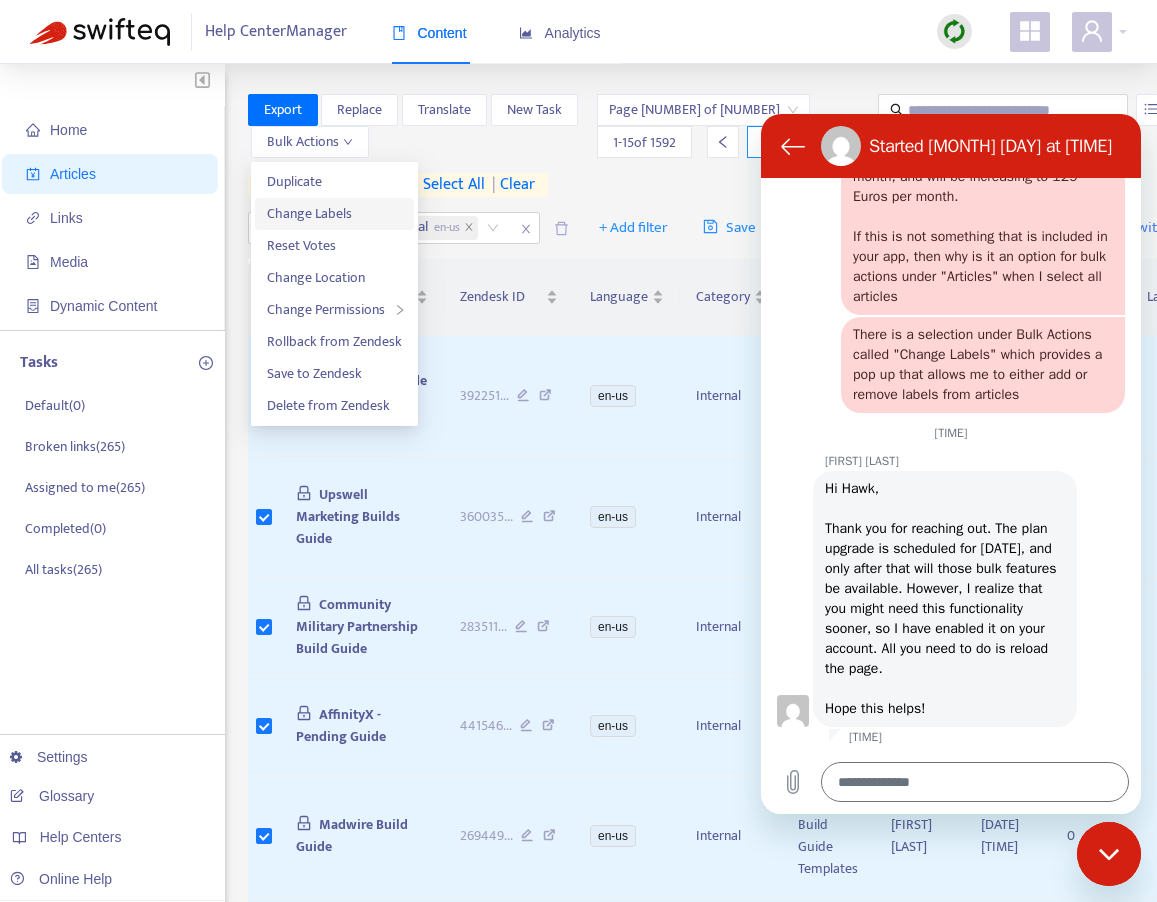 click on "Change Labels" at bounding box center (309, 213) 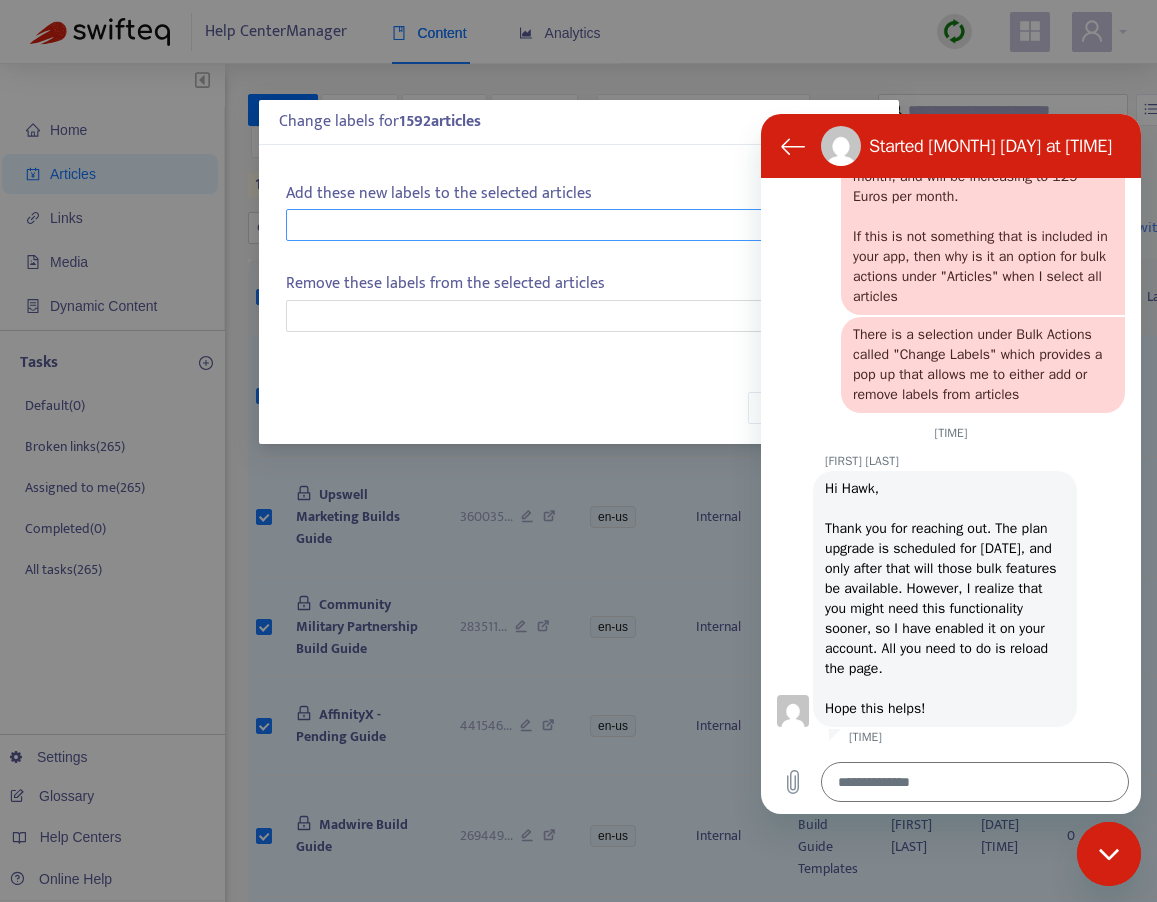 click at bounding box center (568, 225) 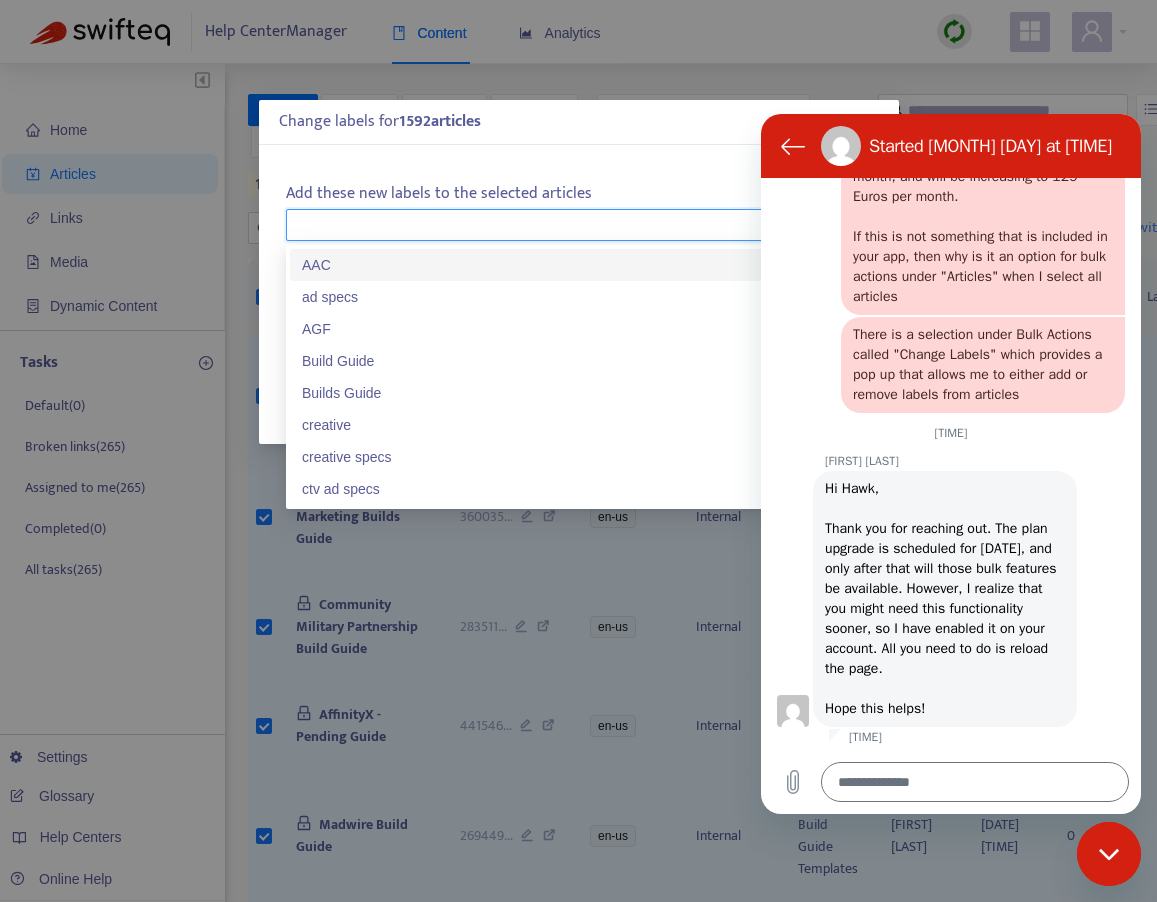 click on "Change labels for  1592  article s Add these new labels to the selected articles   Remove these labels from the selected articles   Close Save" at bounding box center (578, 451) 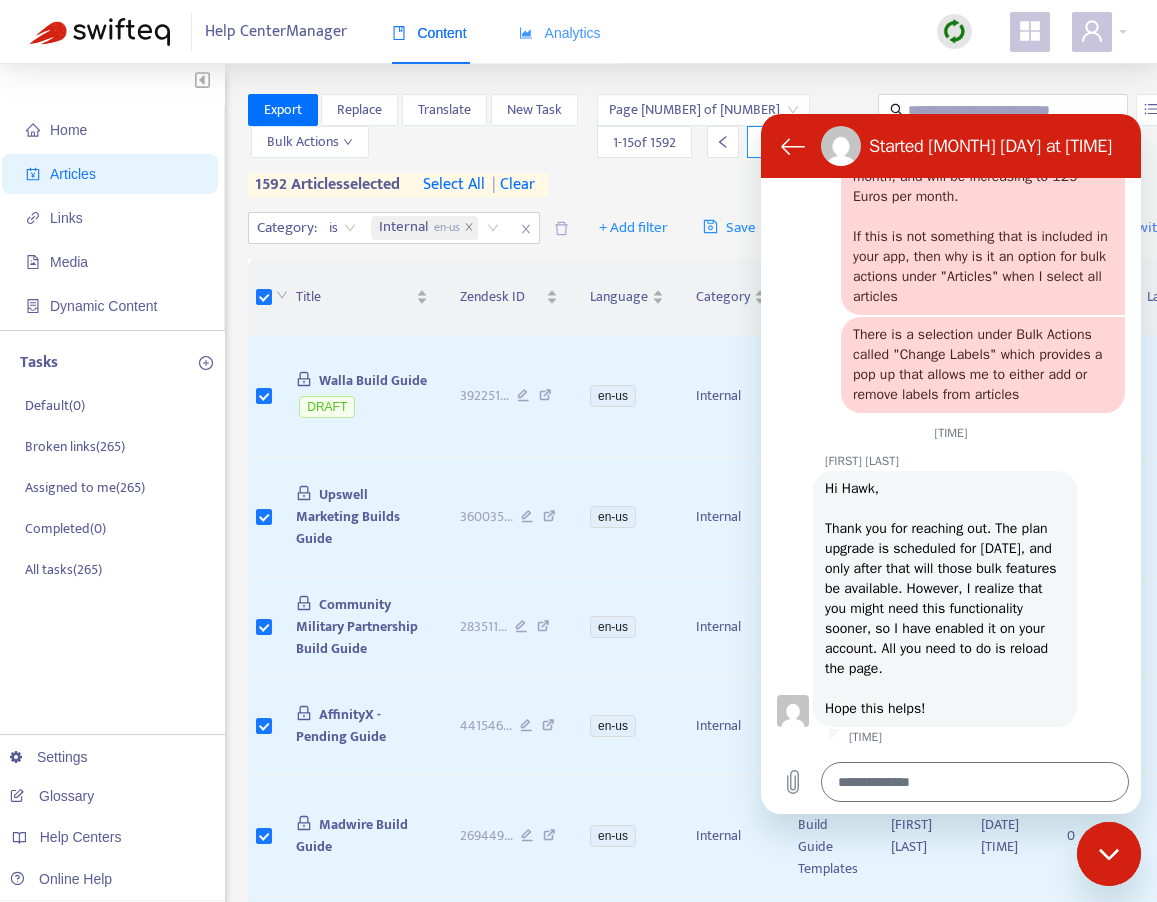 type on "*" 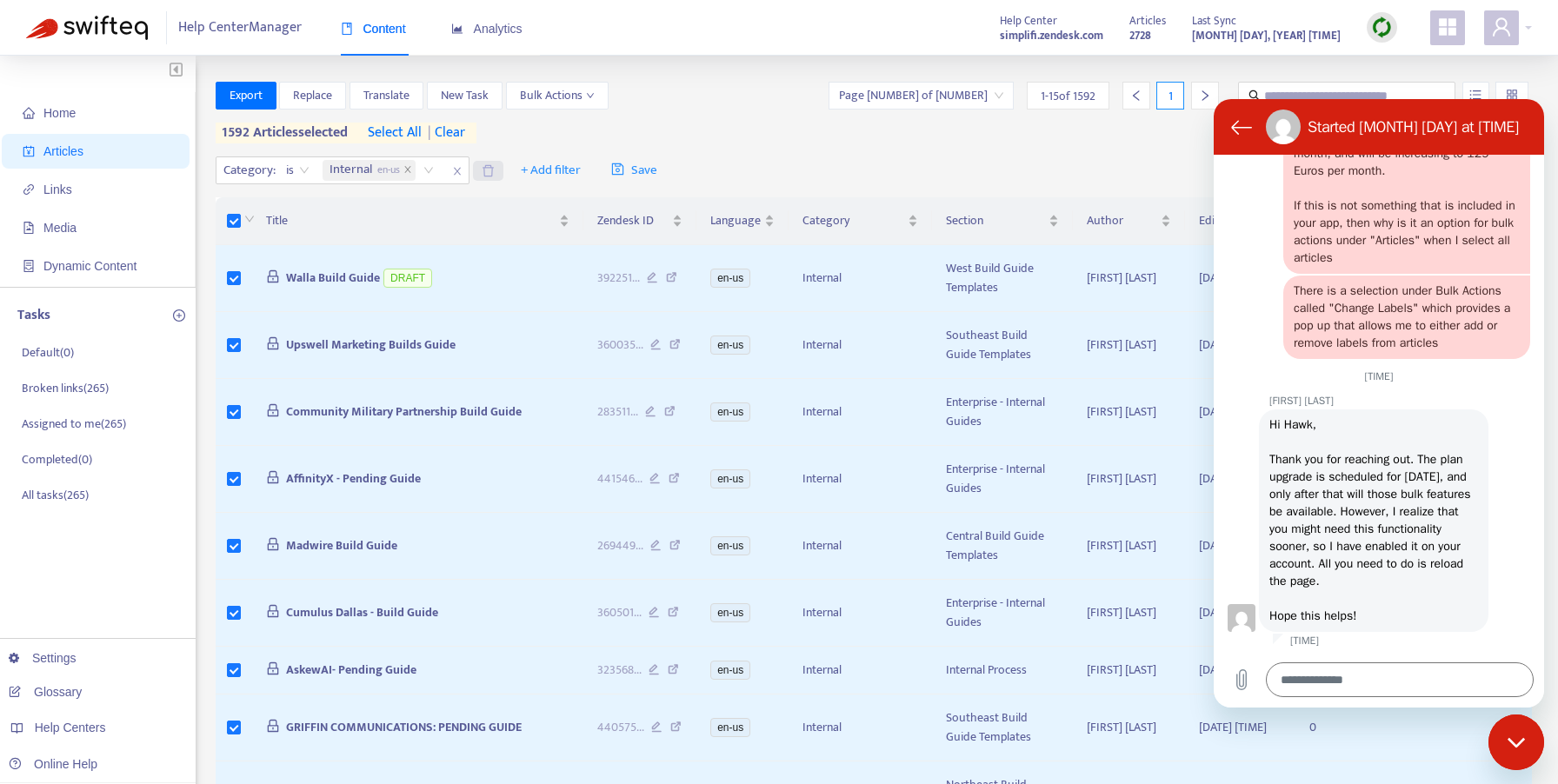 click 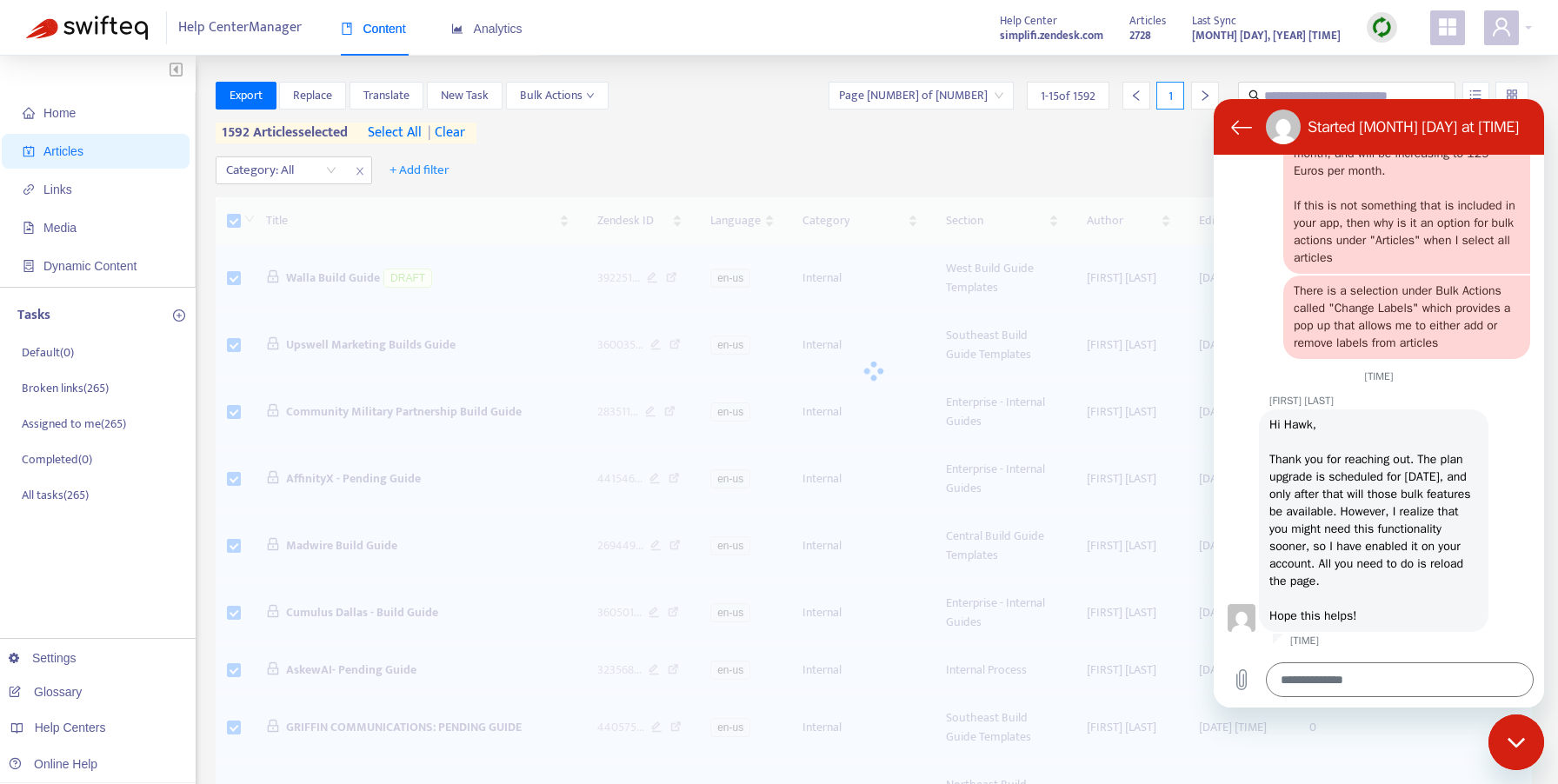 click on "|  clear" at bounding box center (443, 133) 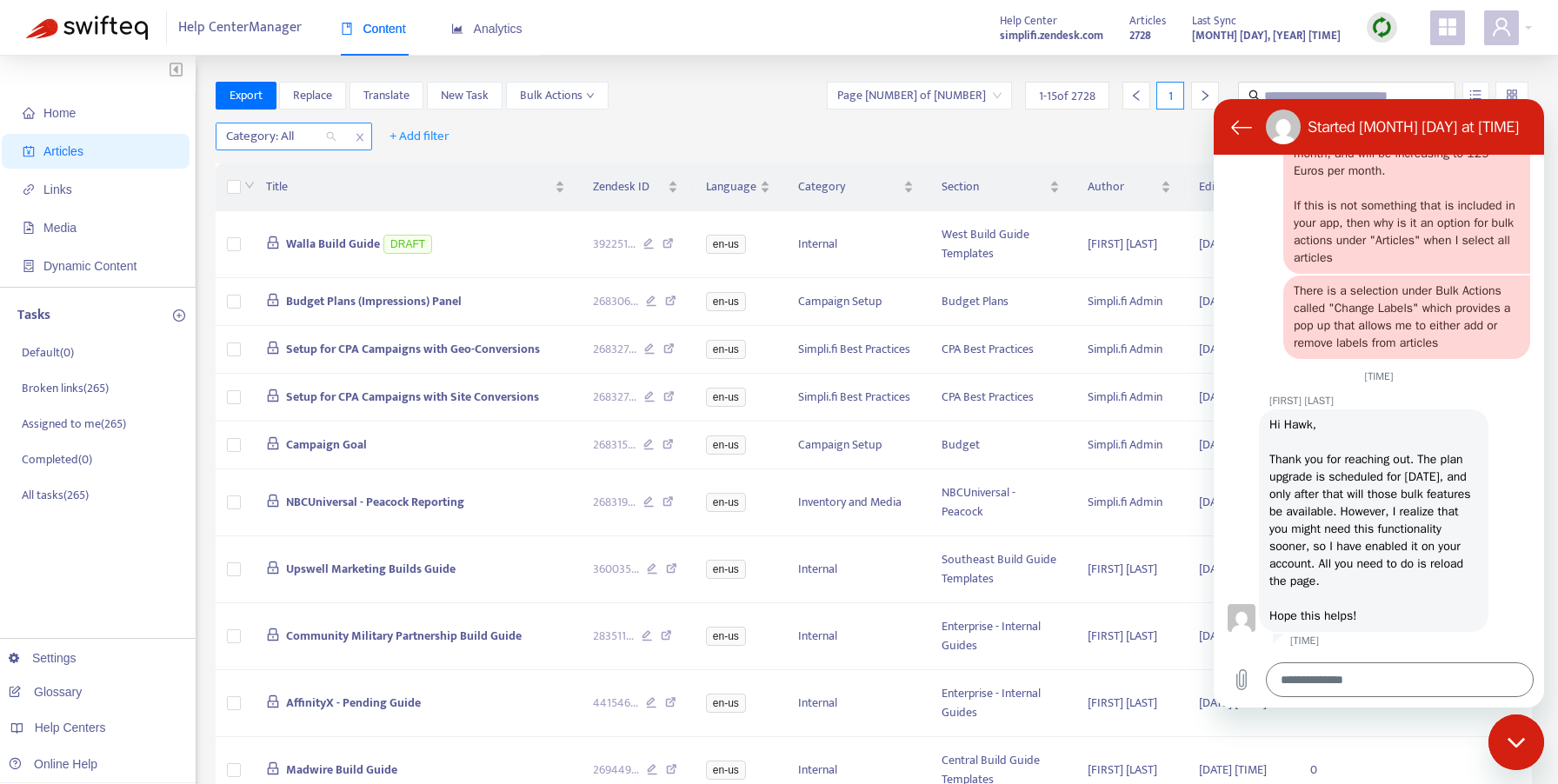 click on "Category: All" at bounding box center (281, 136) 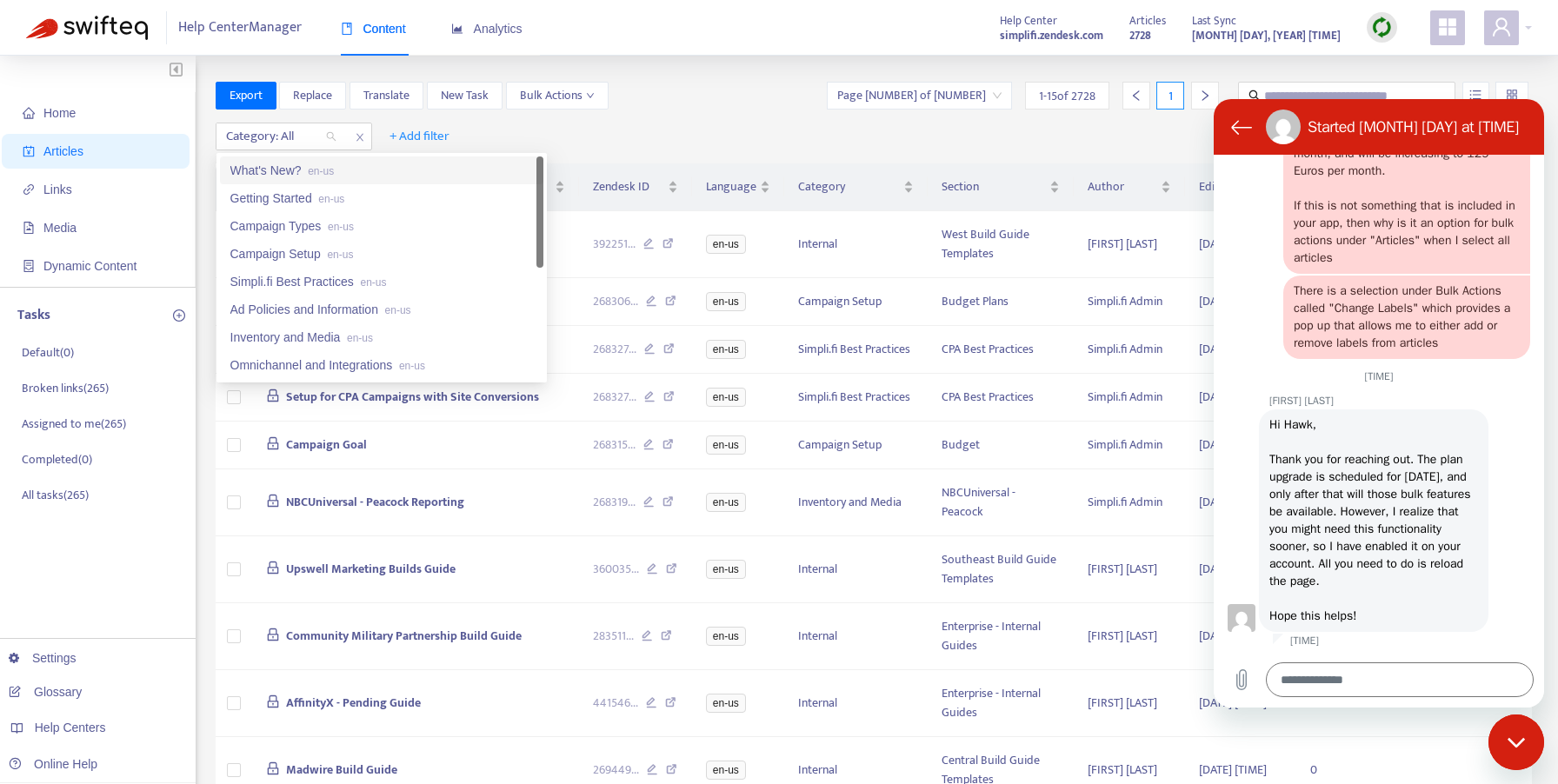 click on "Category: All + Add filter Getting started with Articles" at bounding box center [874, 136] 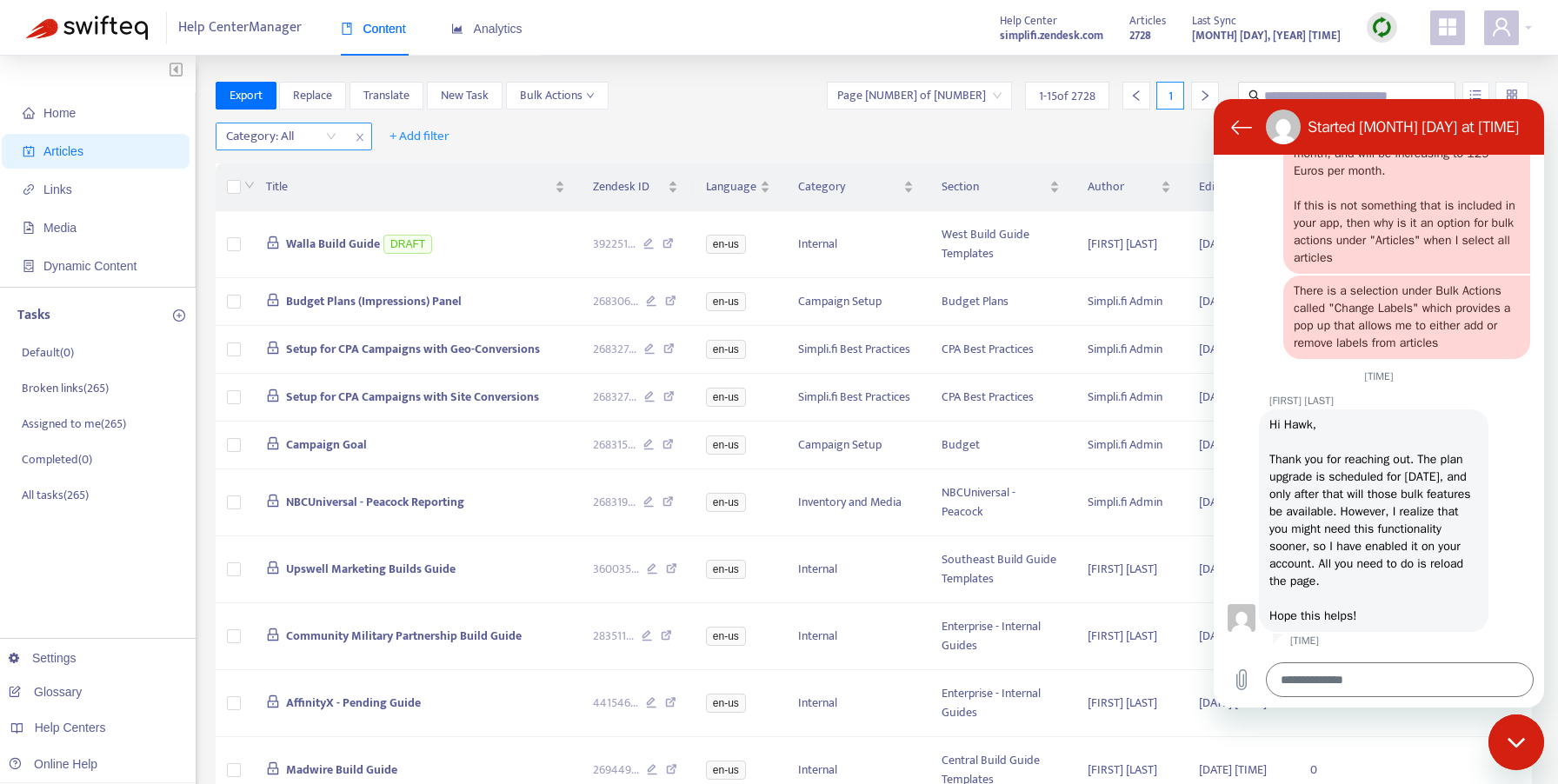click at bounding box center (360, 137) 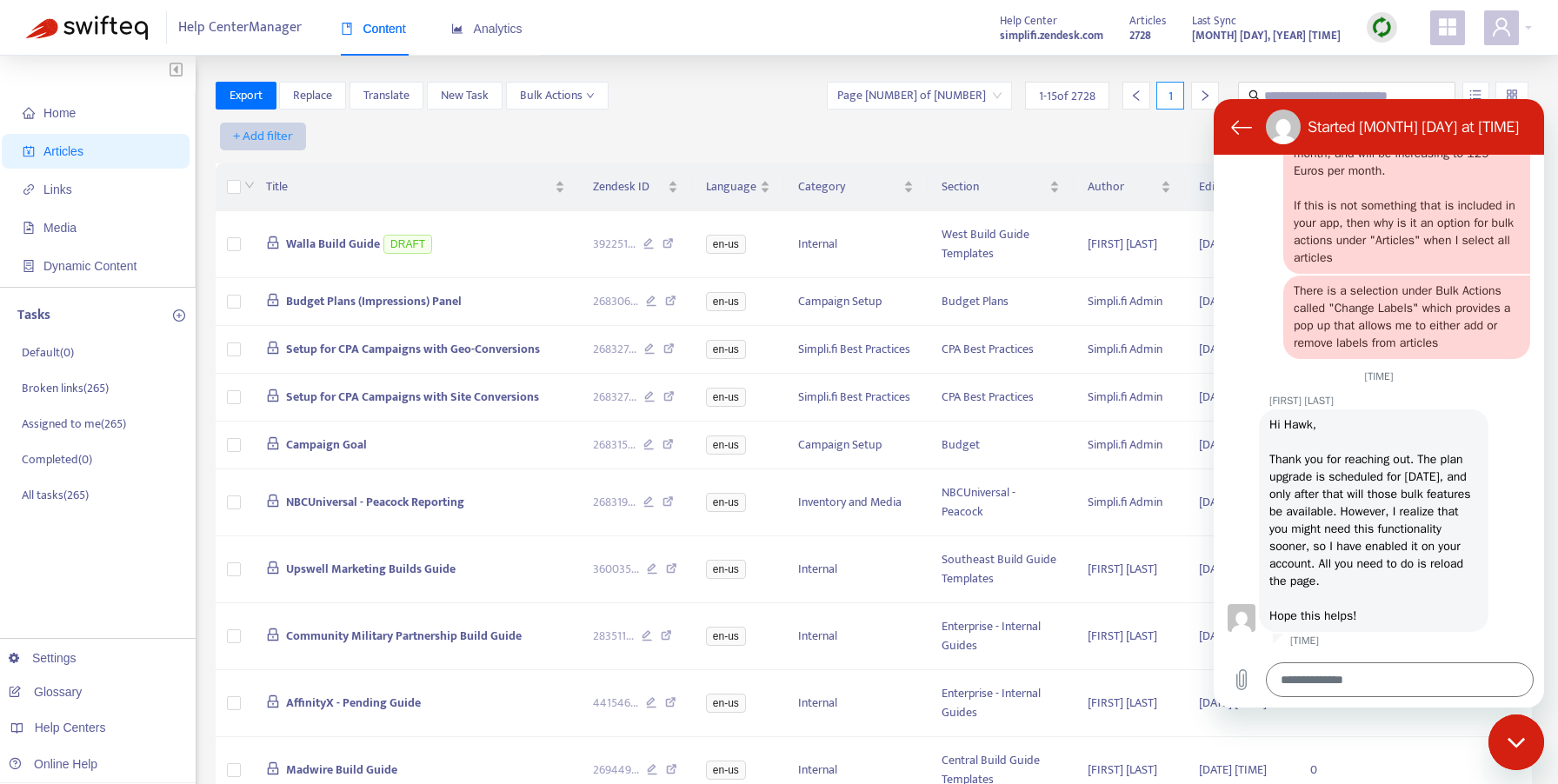 click on "+ Add filter" at bounding box center (263, 136) 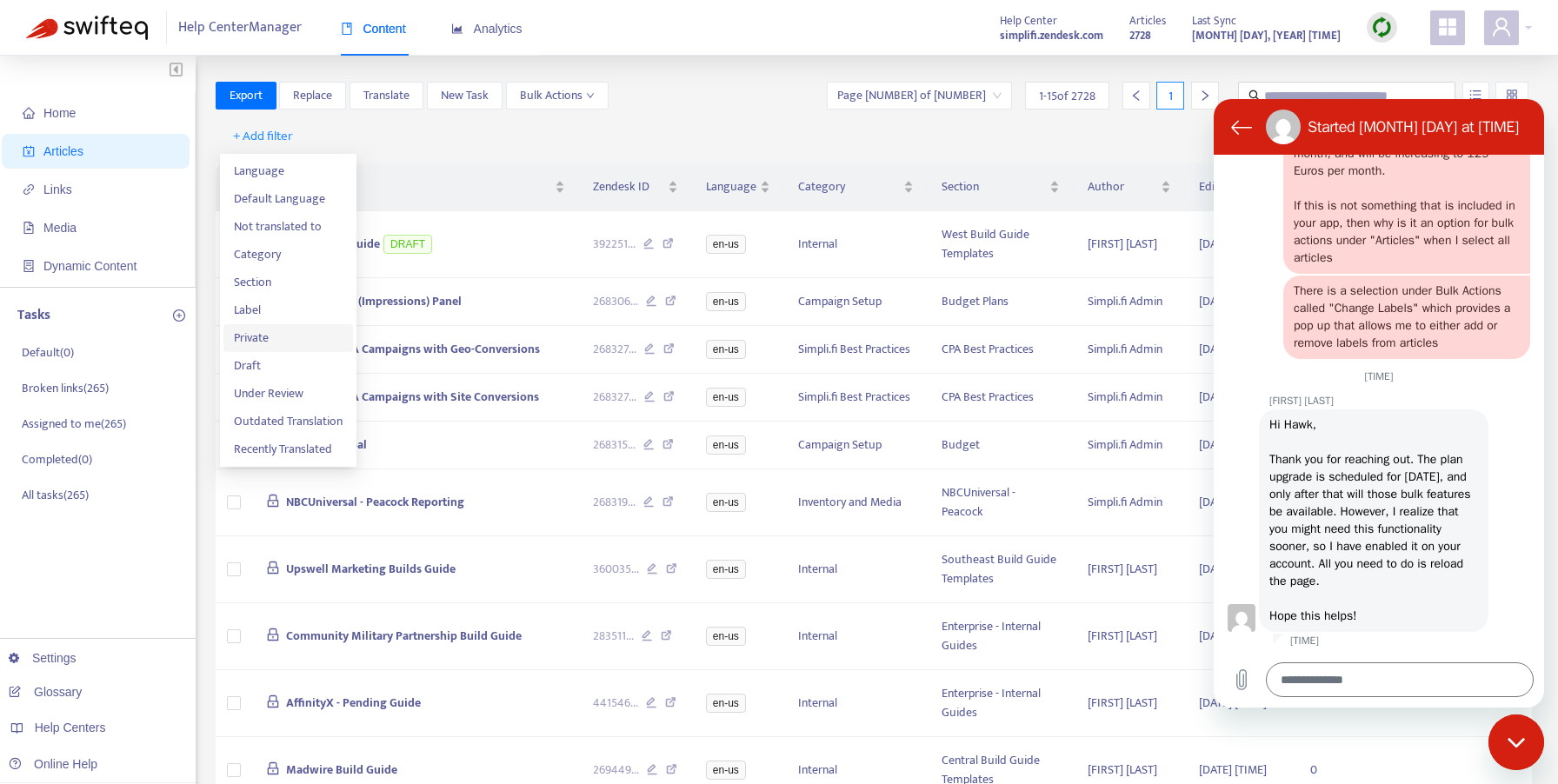 click on "Private" at bounding box center [288, 338] 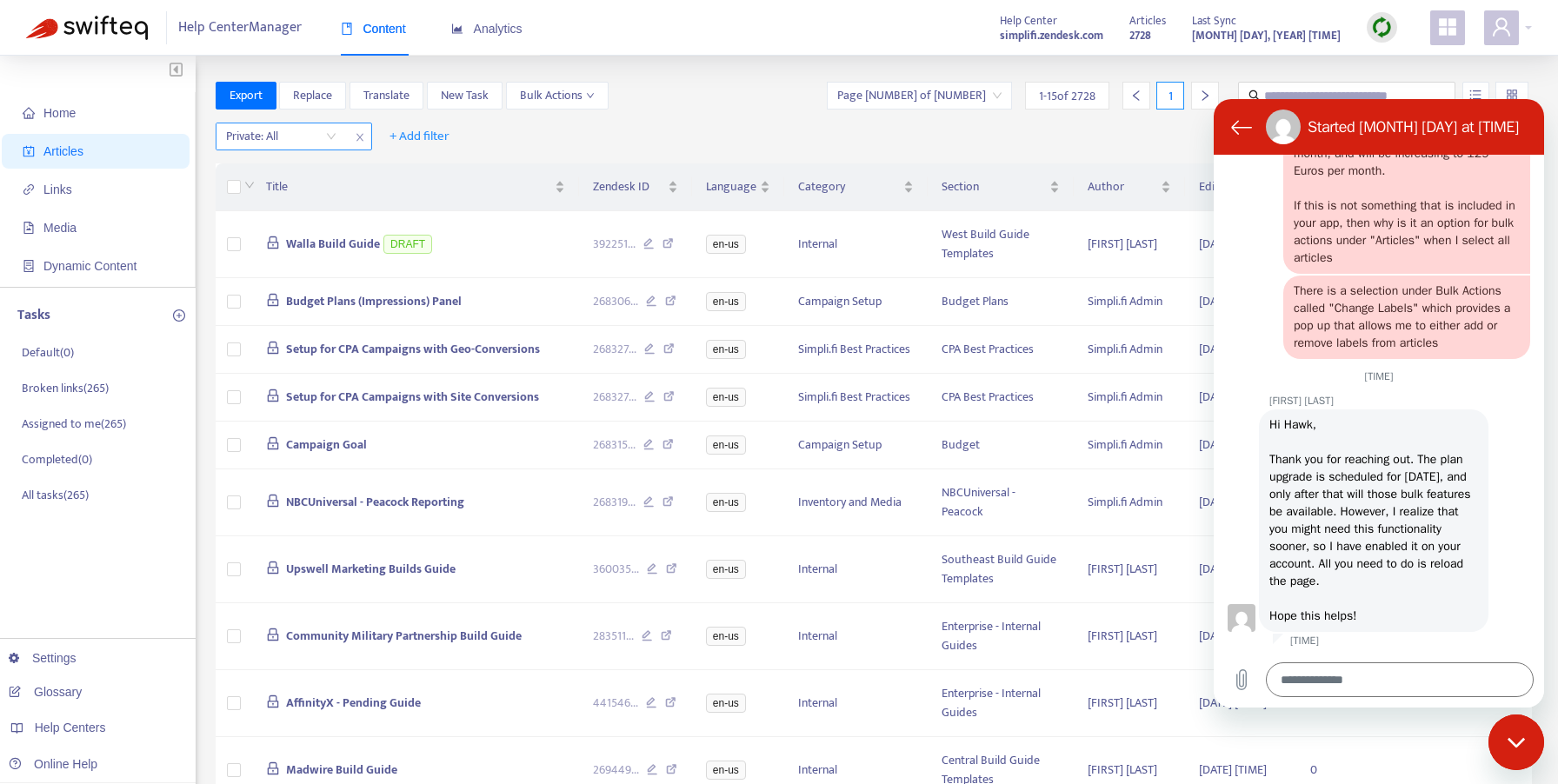 click at bounding box center [281, 136] 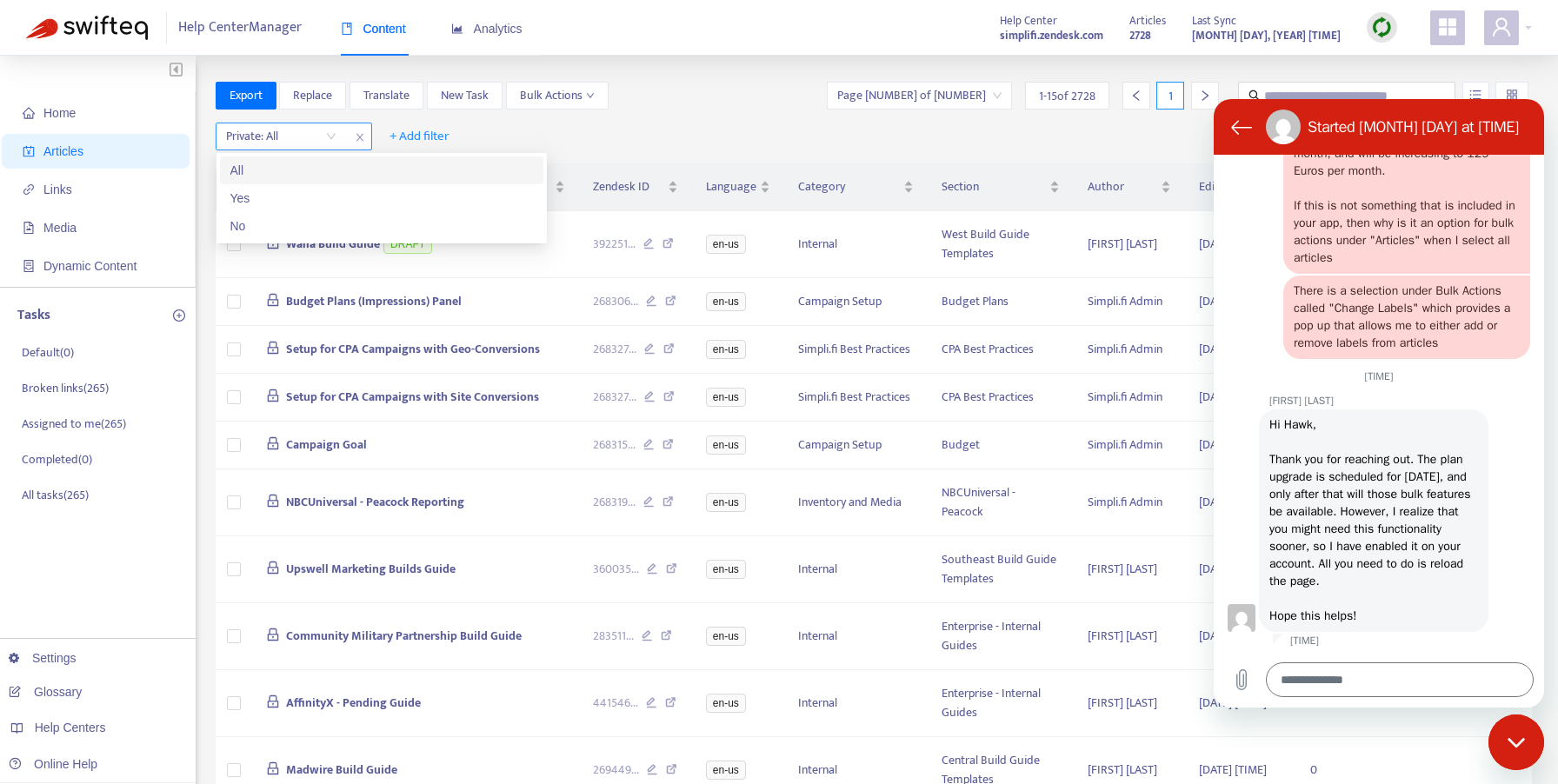 click at bounding box center [281, 136] 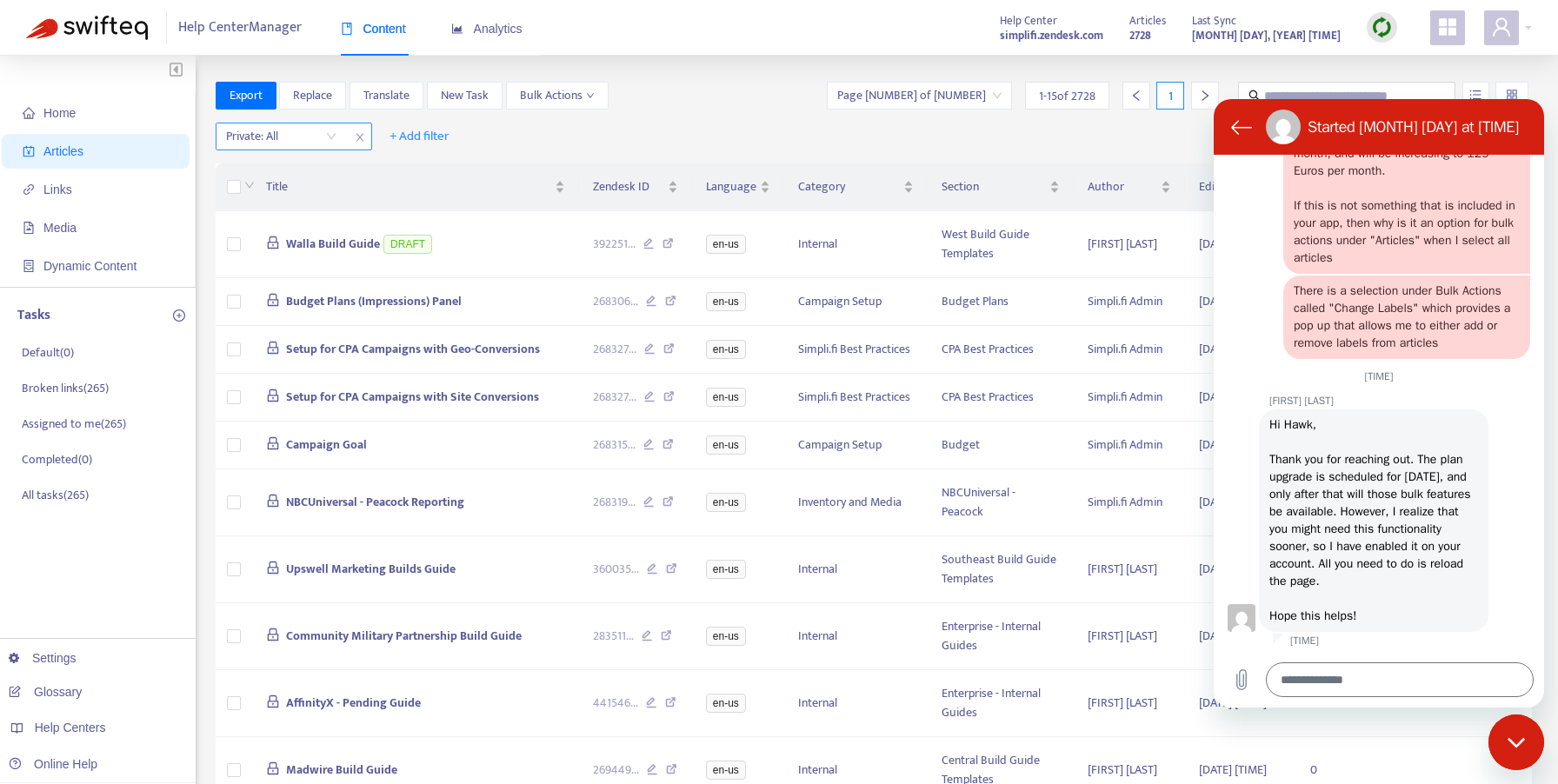 click at bounding box center (281, 136) 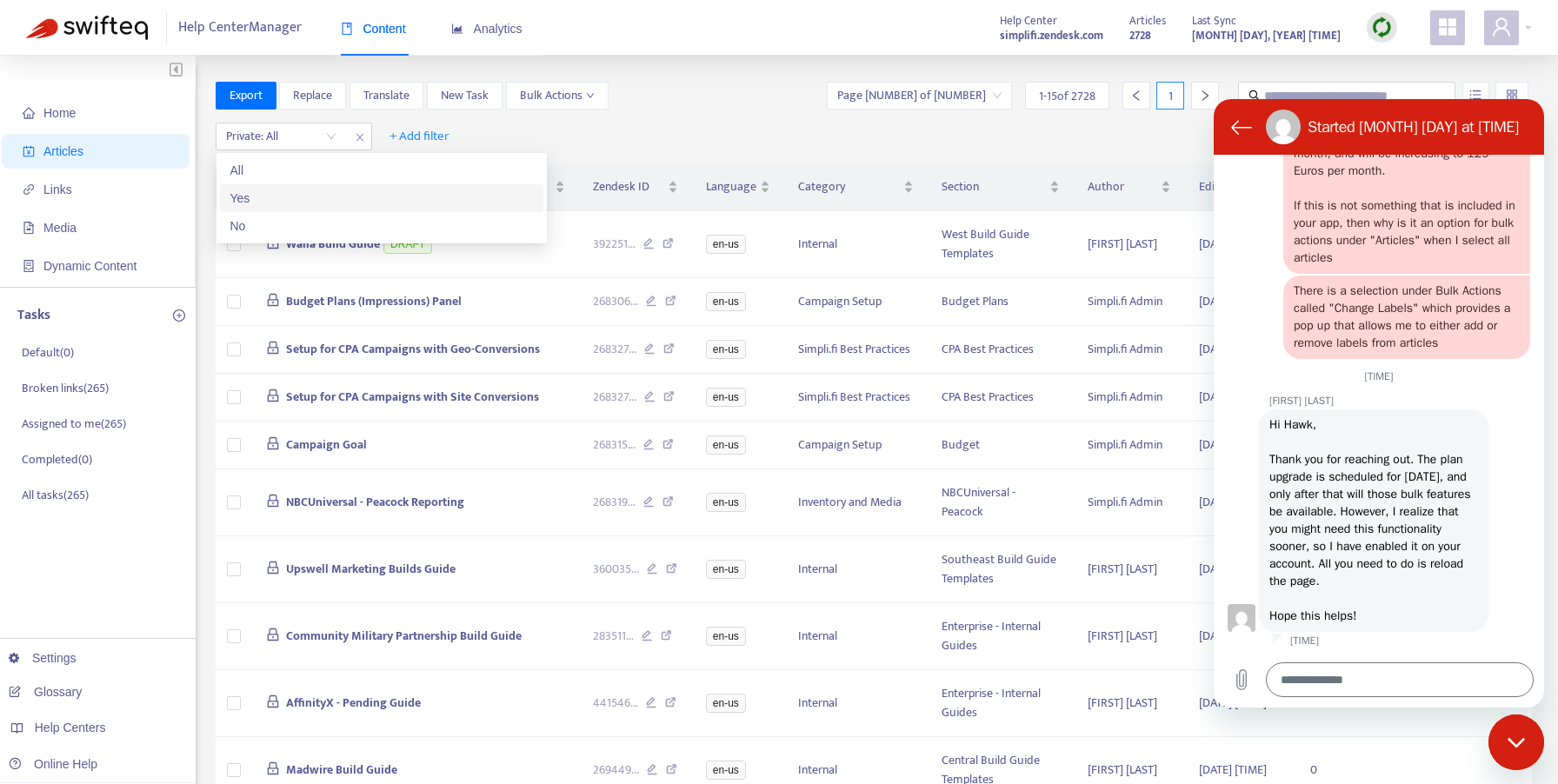 click on "Yes" at bounding box center (382, 198) 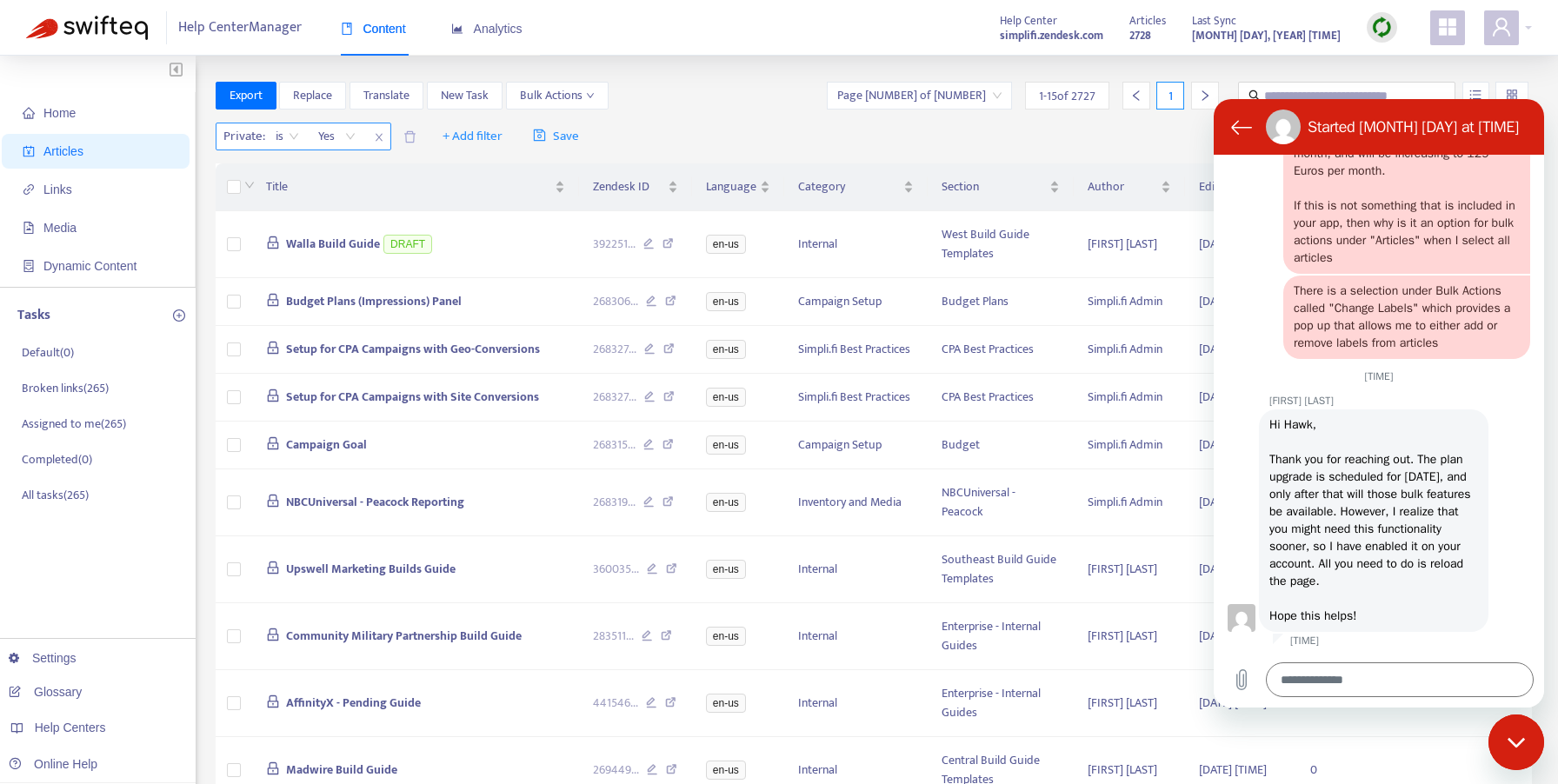 click 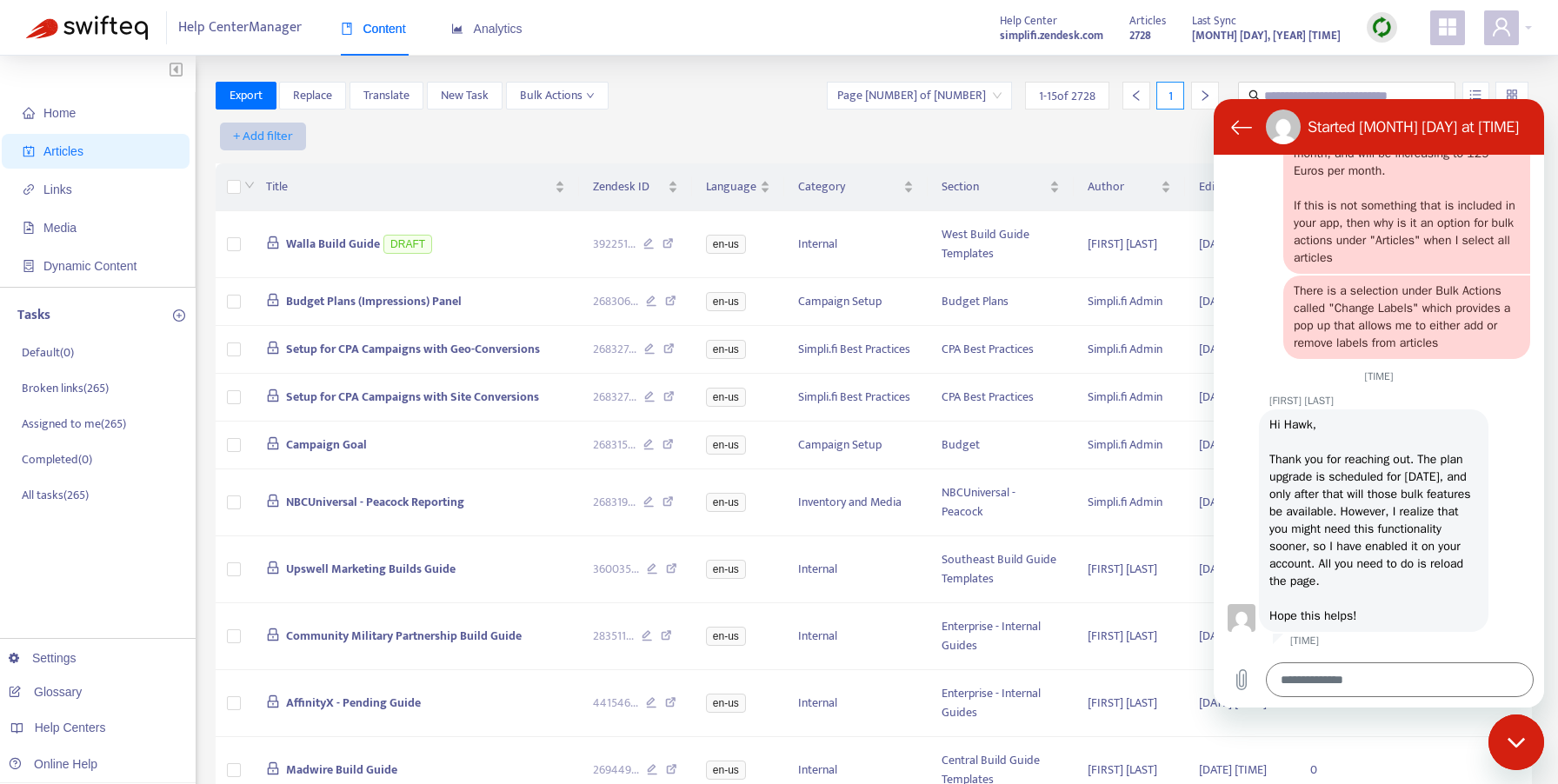 click on "+ Add filter" at bounding box center (263, 136) 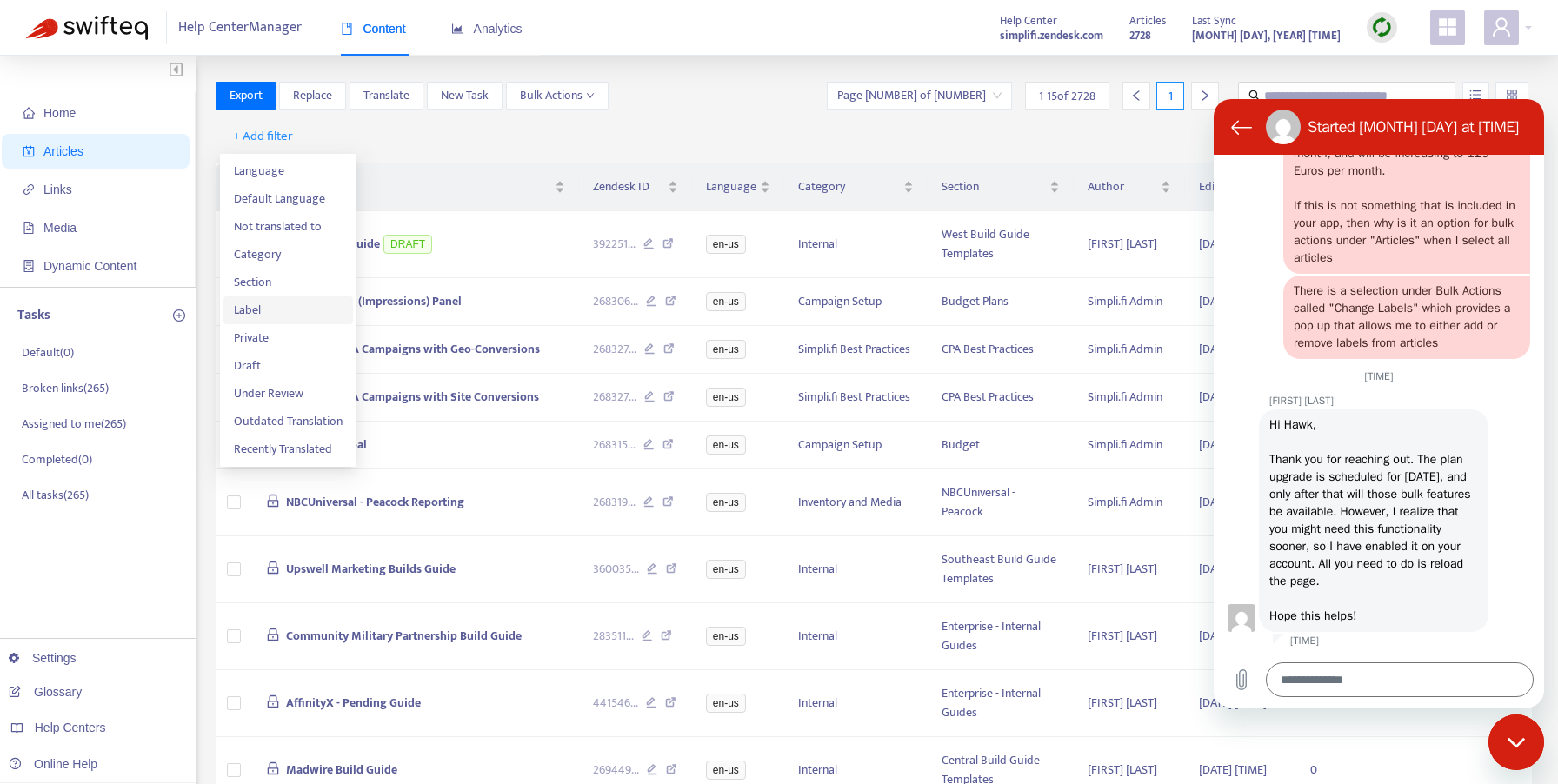 click on "Label" at bounding box center (288, 310) 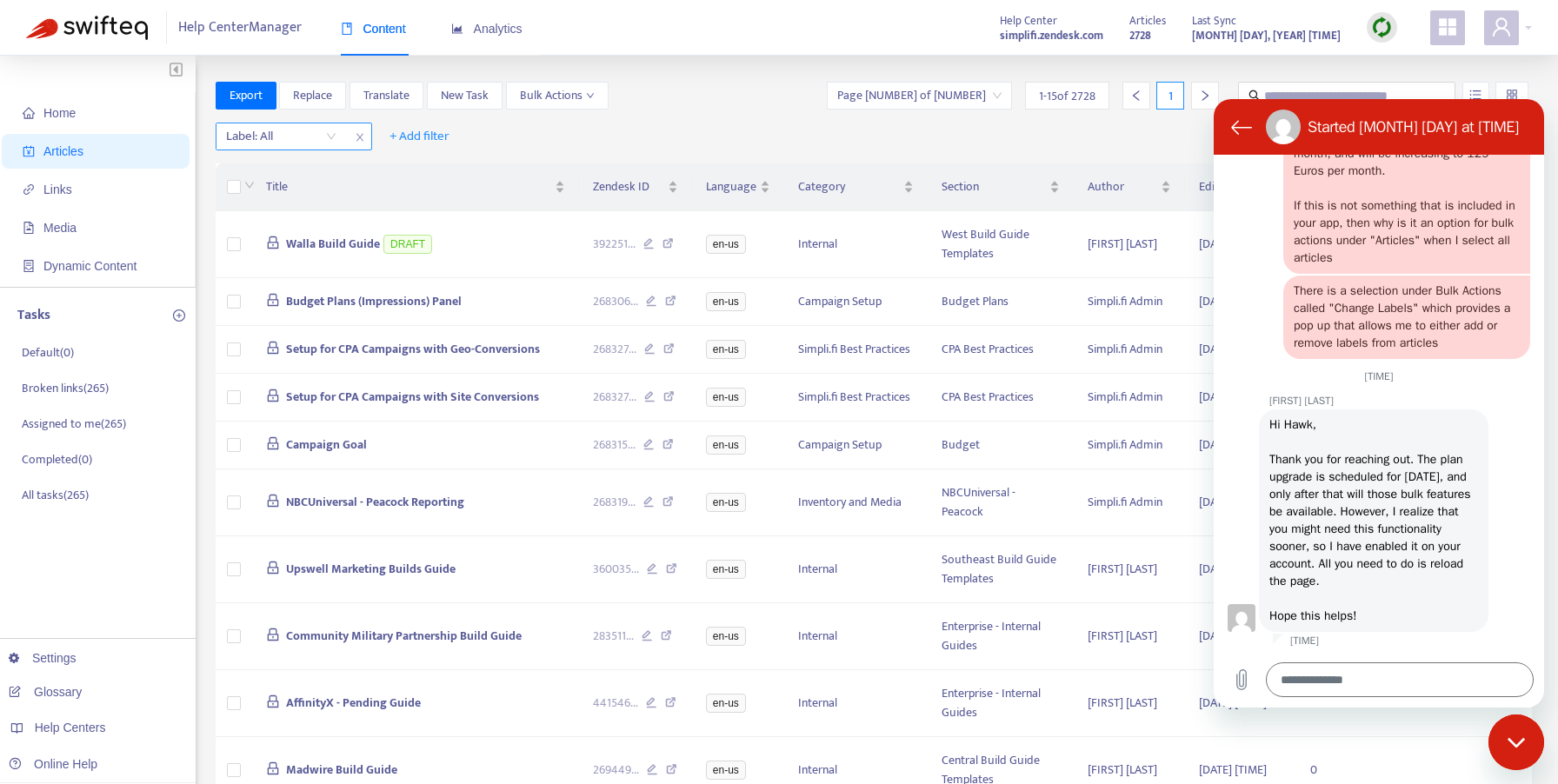 click at bounding box center (272, 136) 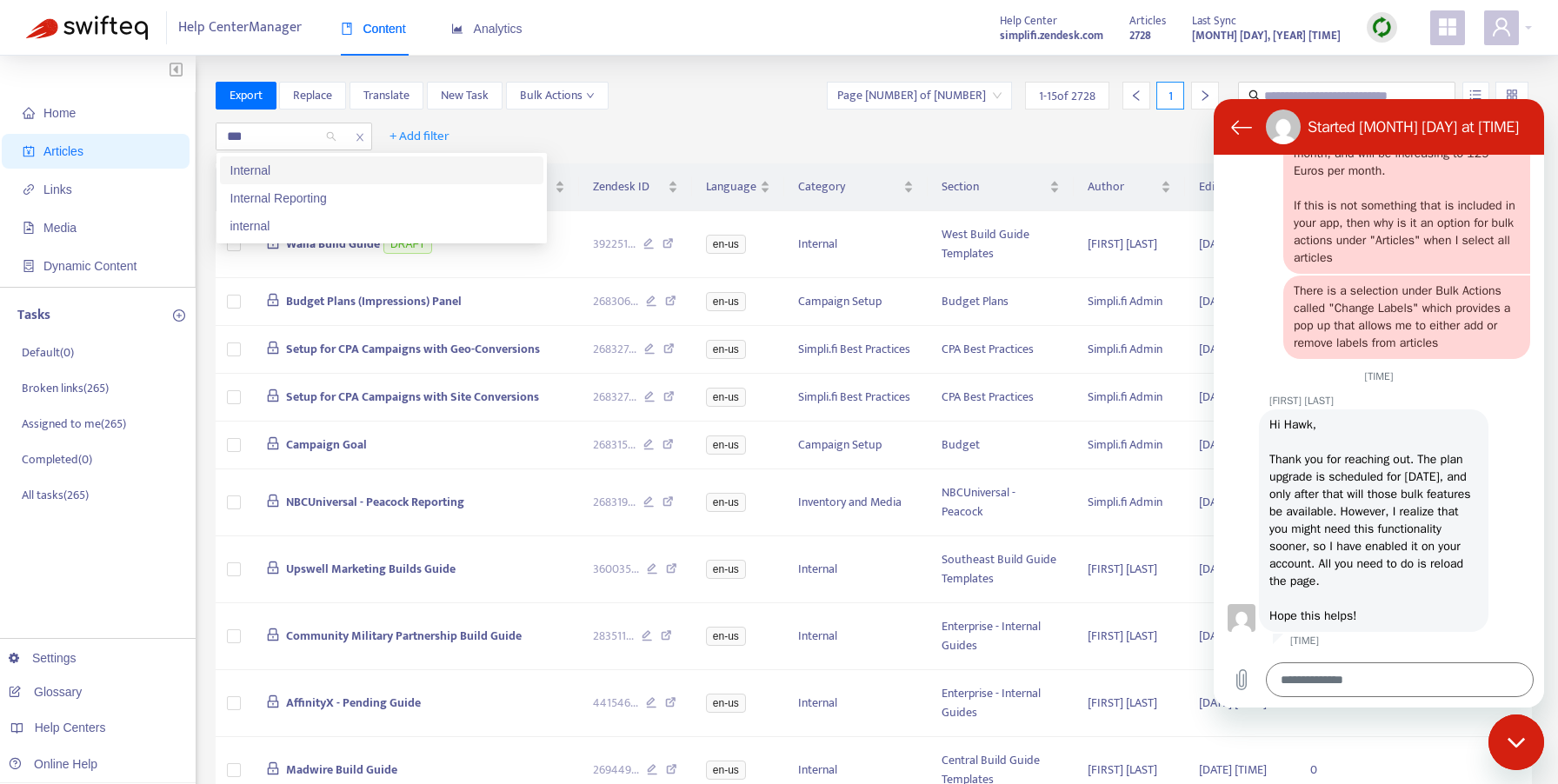 type on "****" 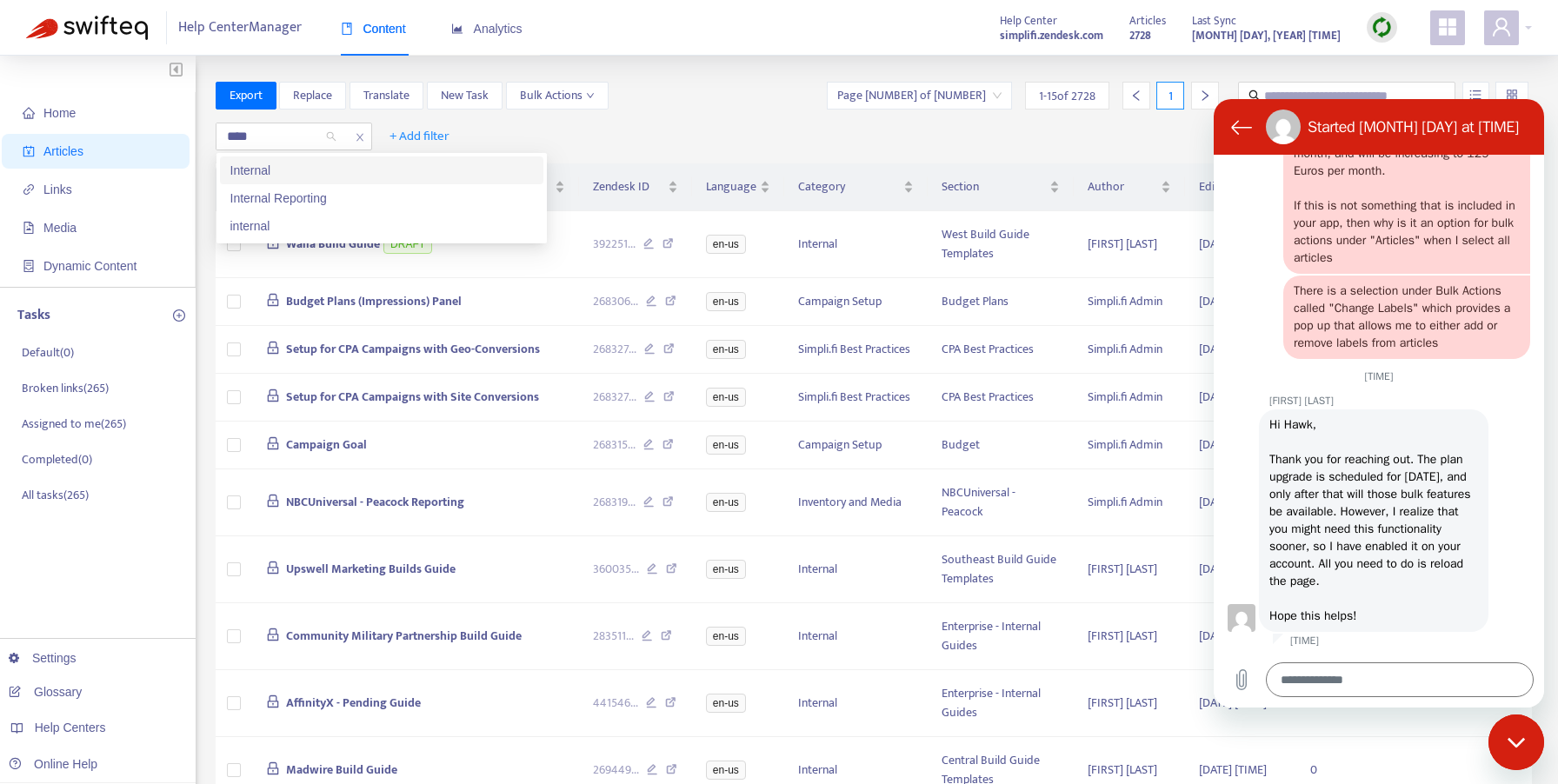 click on "Internal" at bounding box center [382, 170] 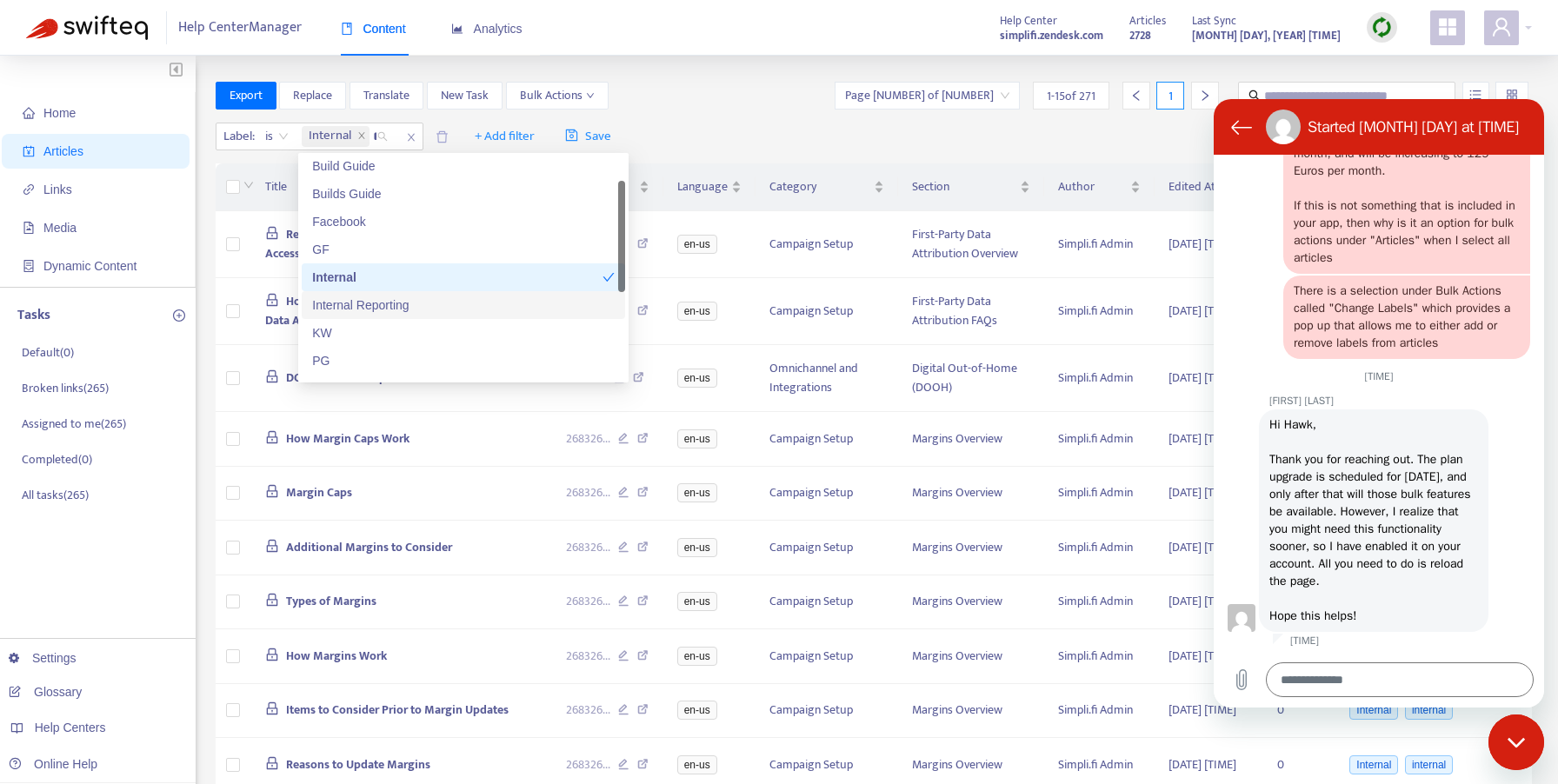 scroll, scrollTop: 0, scrollLeft: 0, axis: both 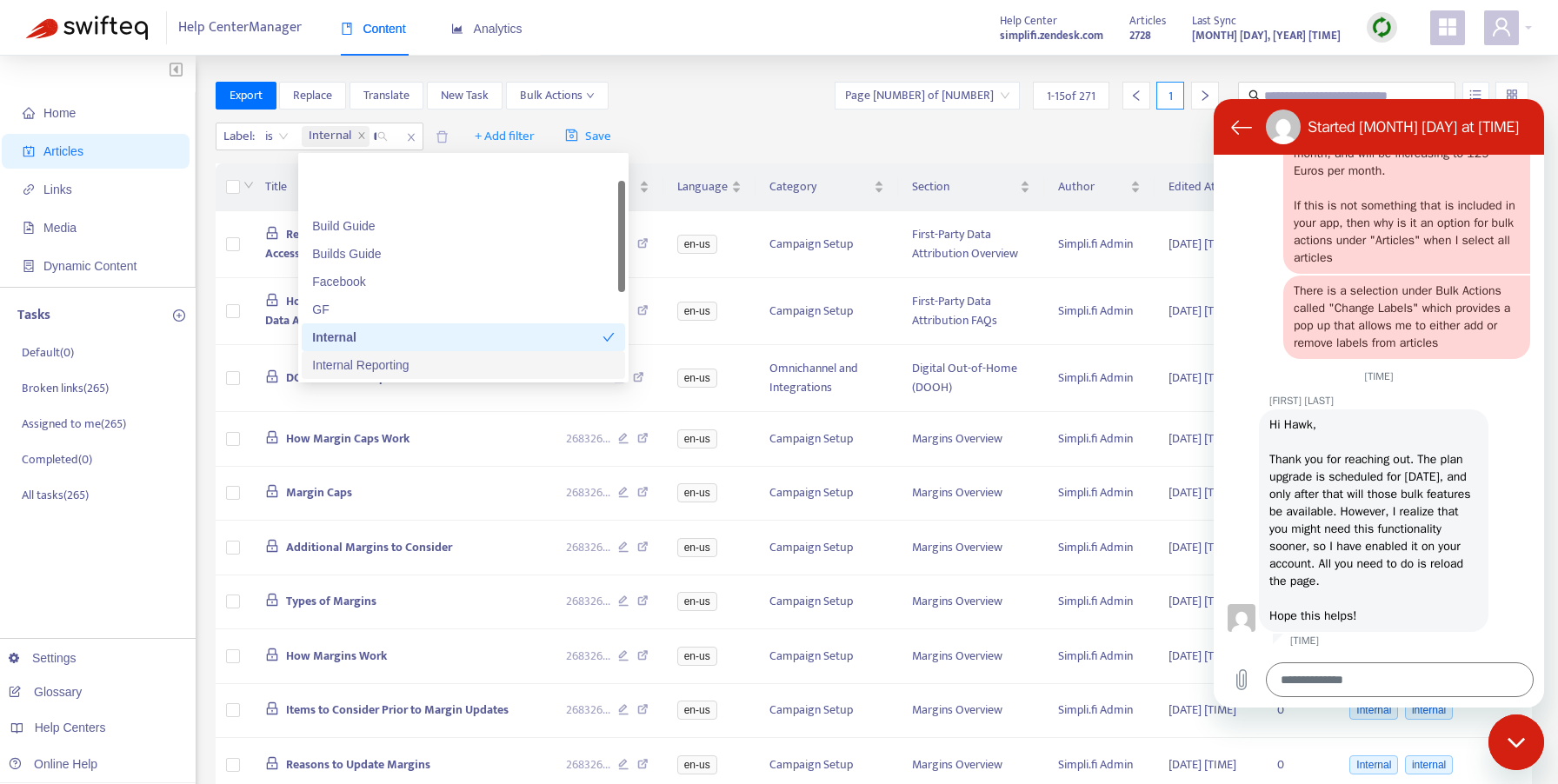 type on "***" 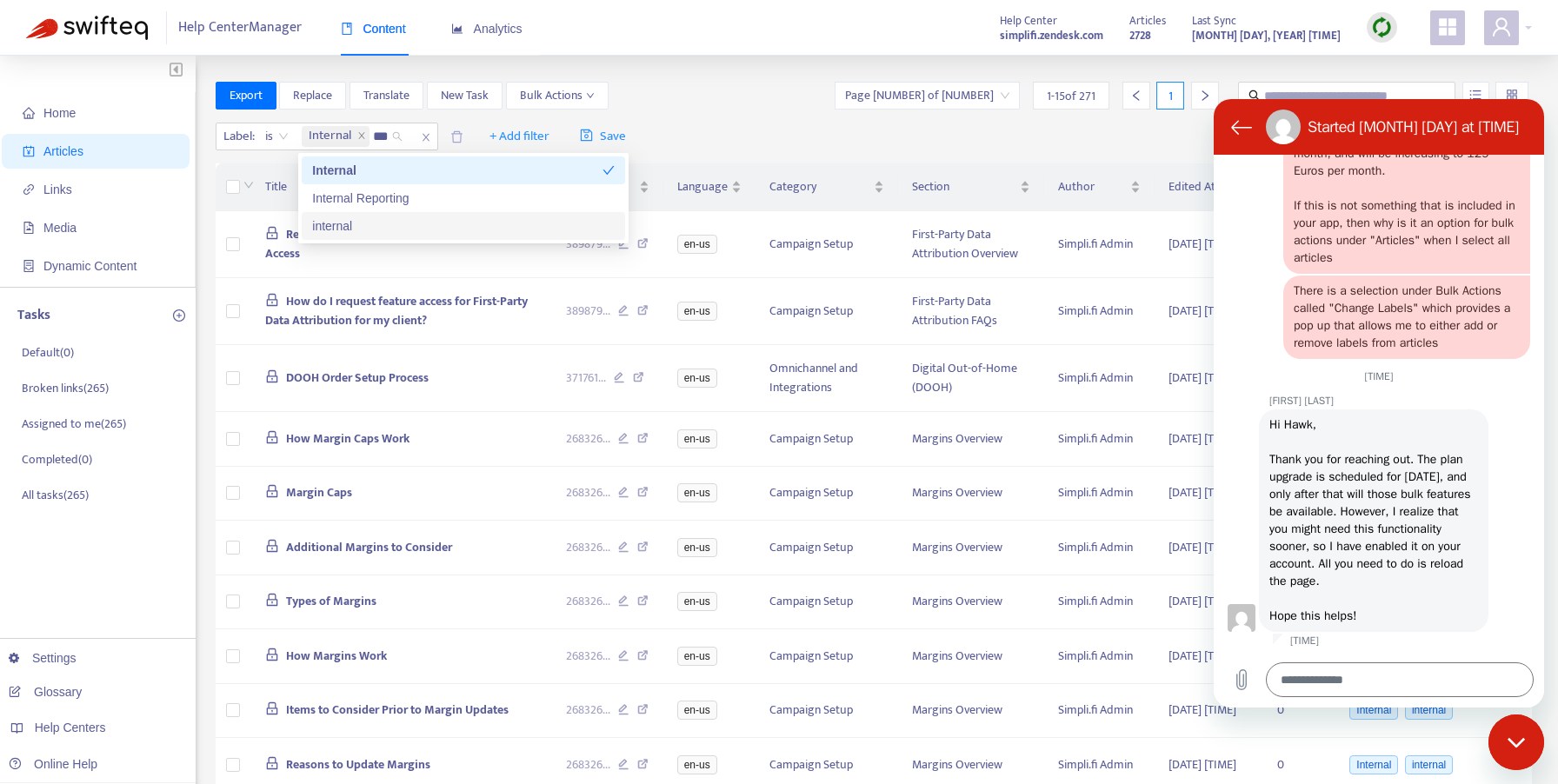 click on "internal" at bounding box center (463, 226) 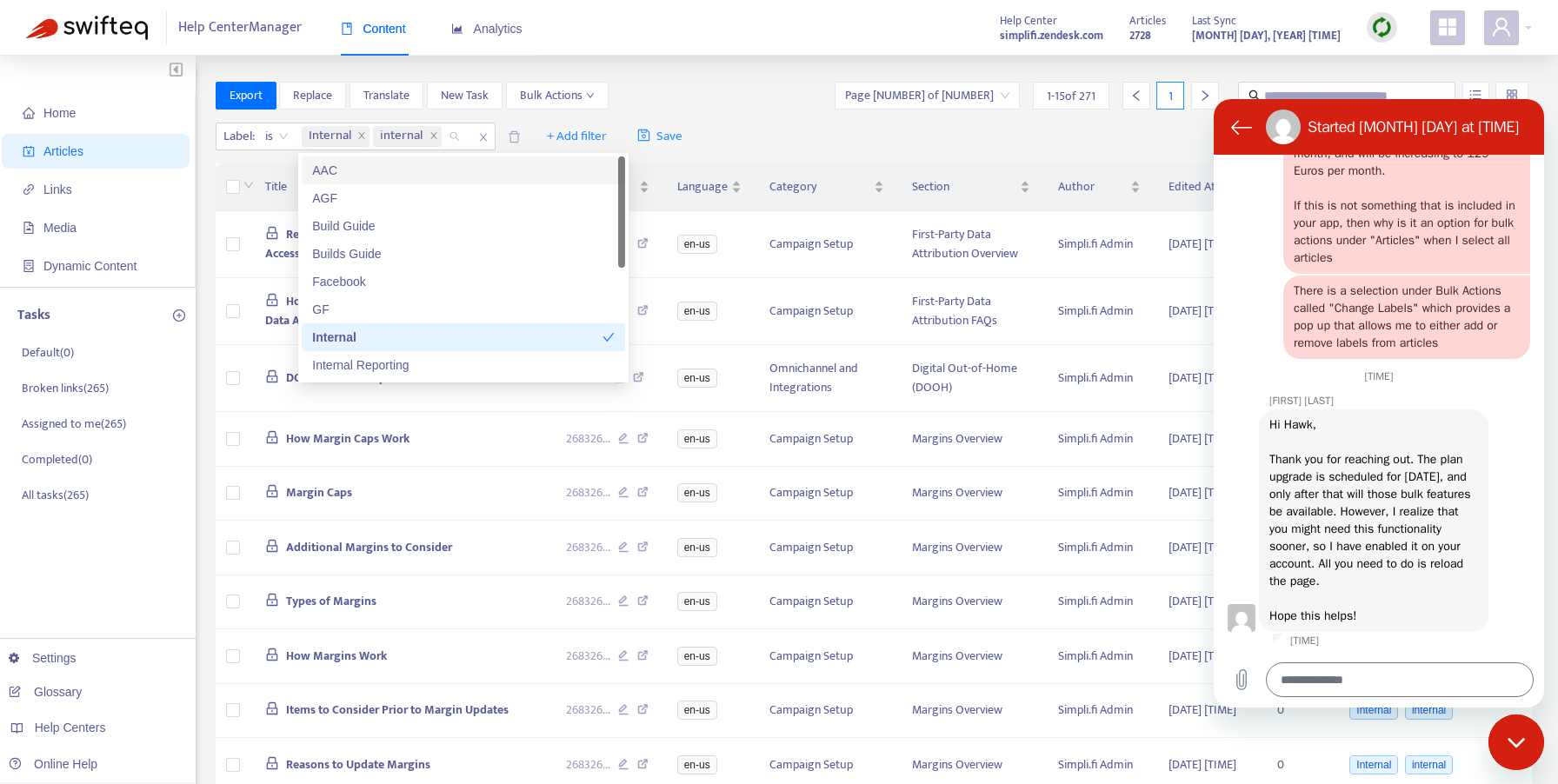 click on "Label : is Internal   internal     + Add filter   Save Getting started with Articles" at bounding box center (874, 136) 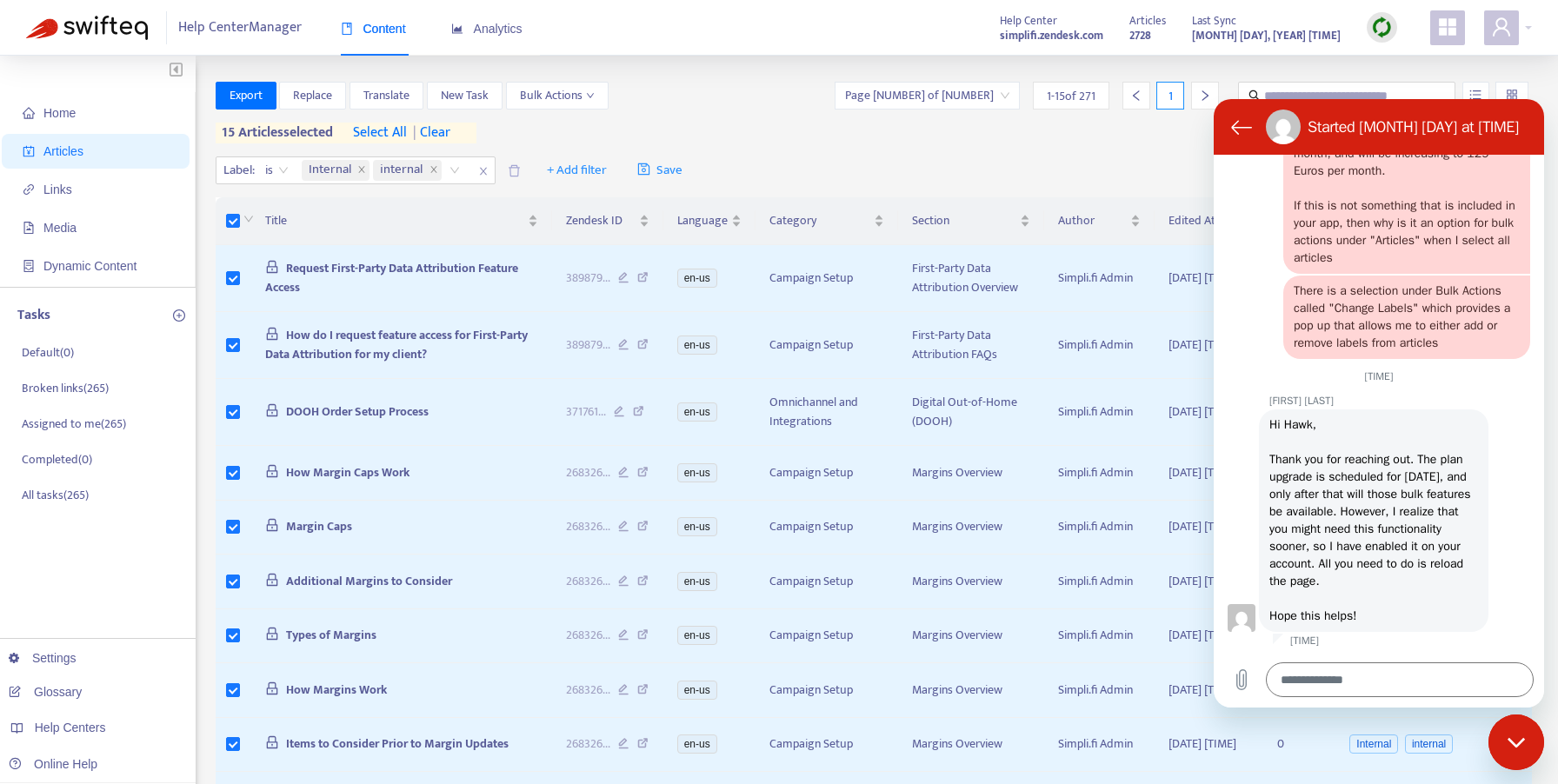 click on "select all" at bounding box center [380, 133] 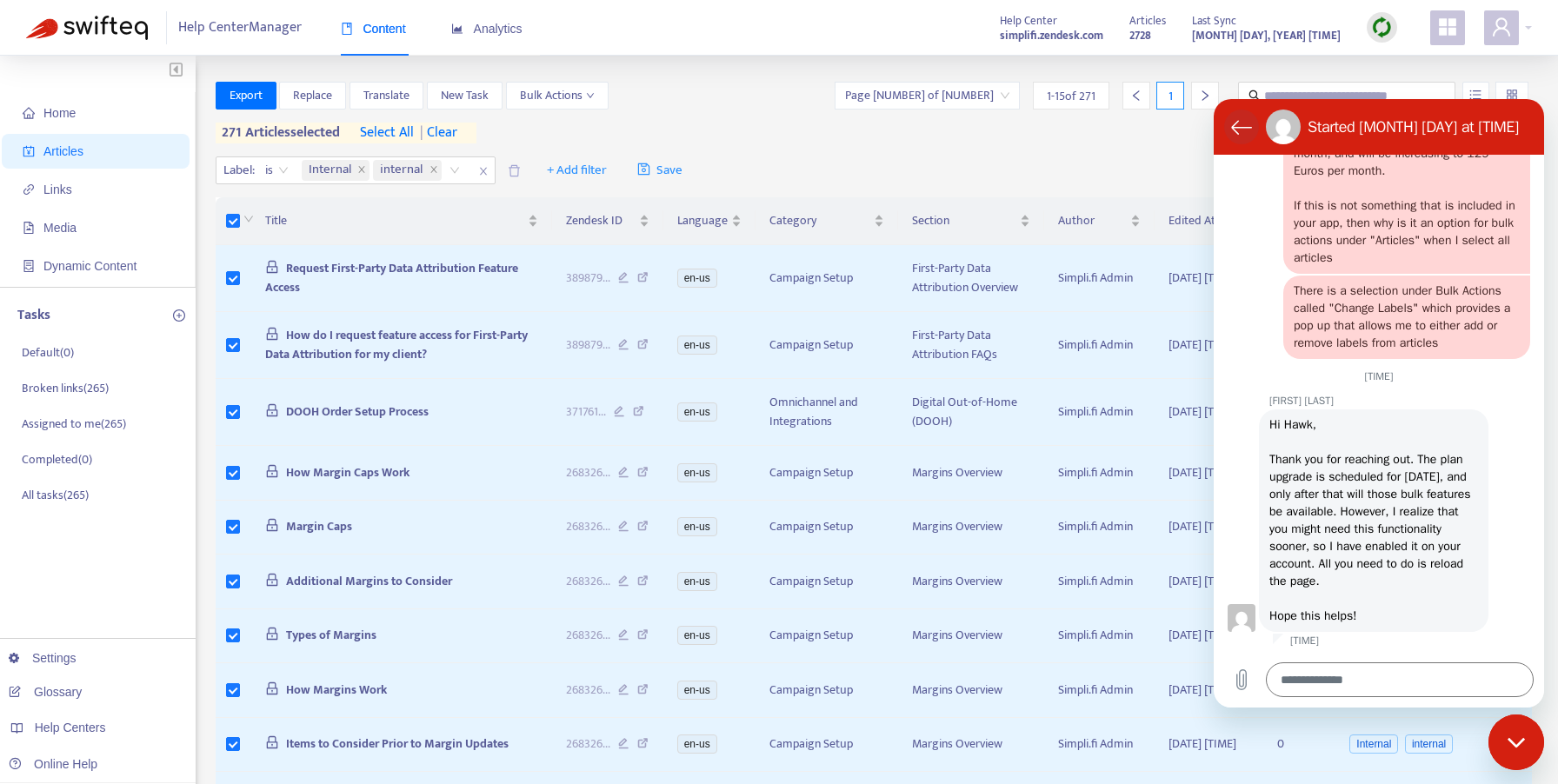 click 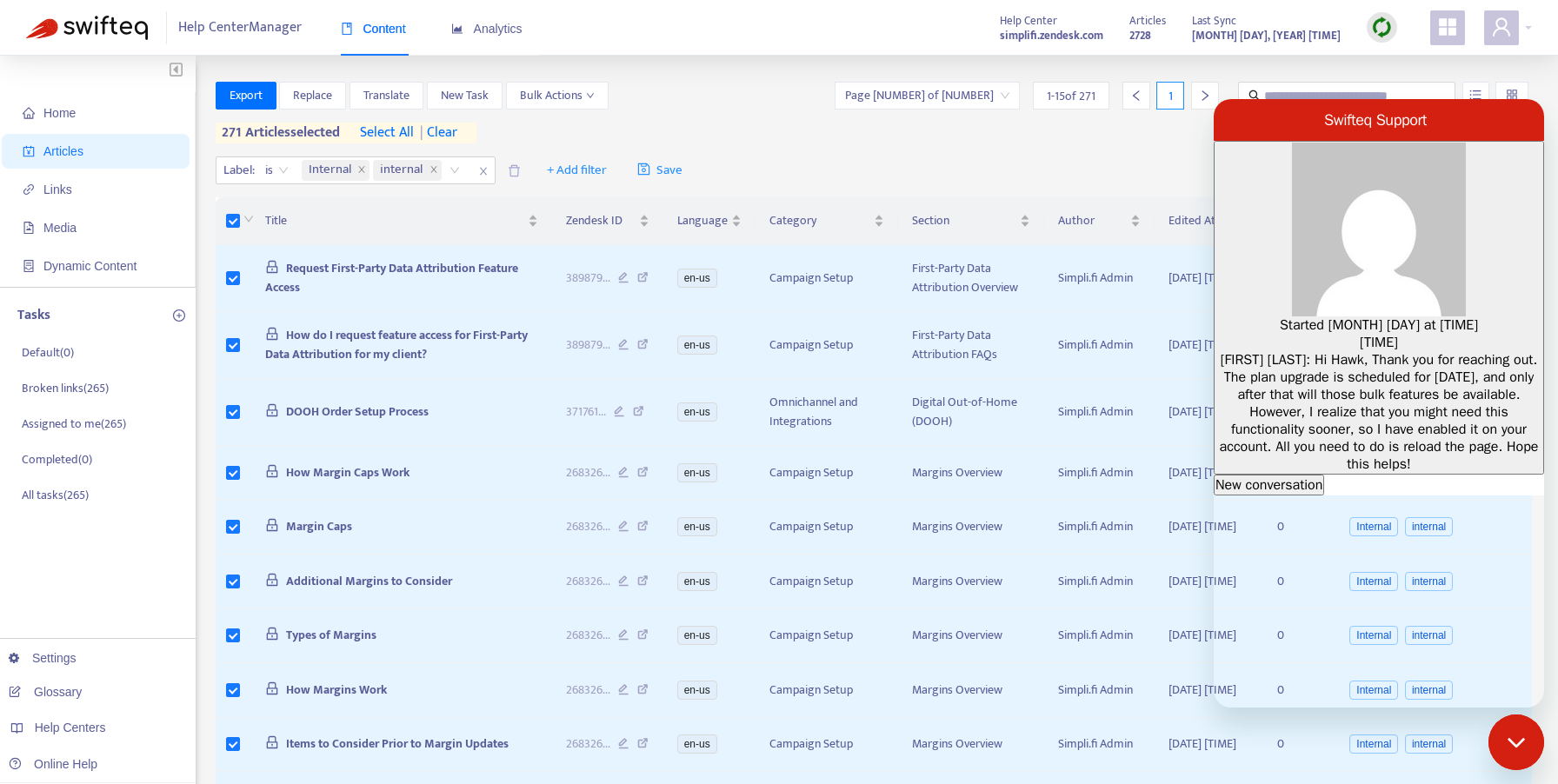click at bounding box center [1516, 742] 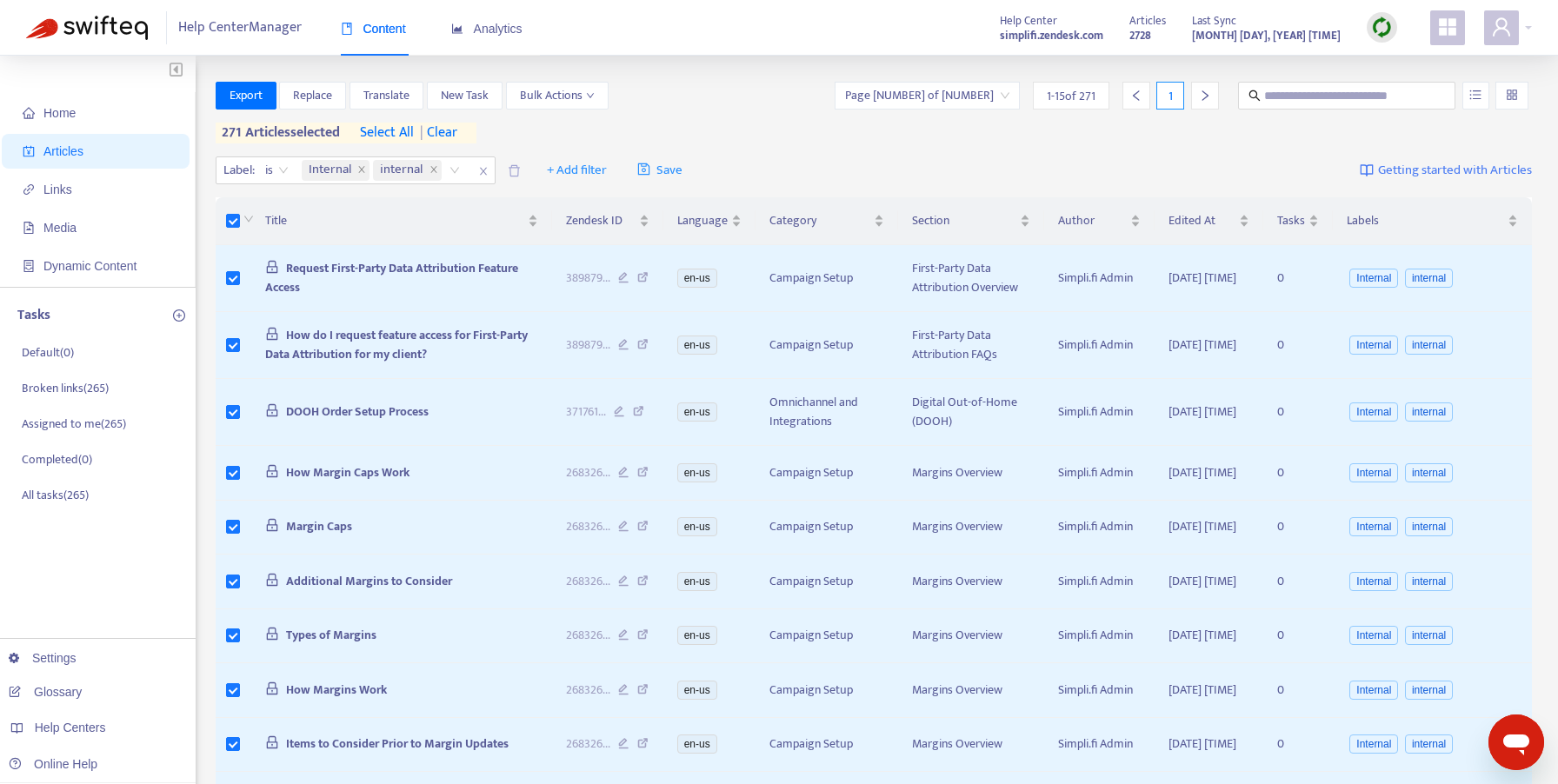 click on "Export Replace Translate New Task Bulk Actions Page 1 of 19 1 - 15  of   271 1 271   articles  selected select all |  clear" at bounding box center (874, 112) 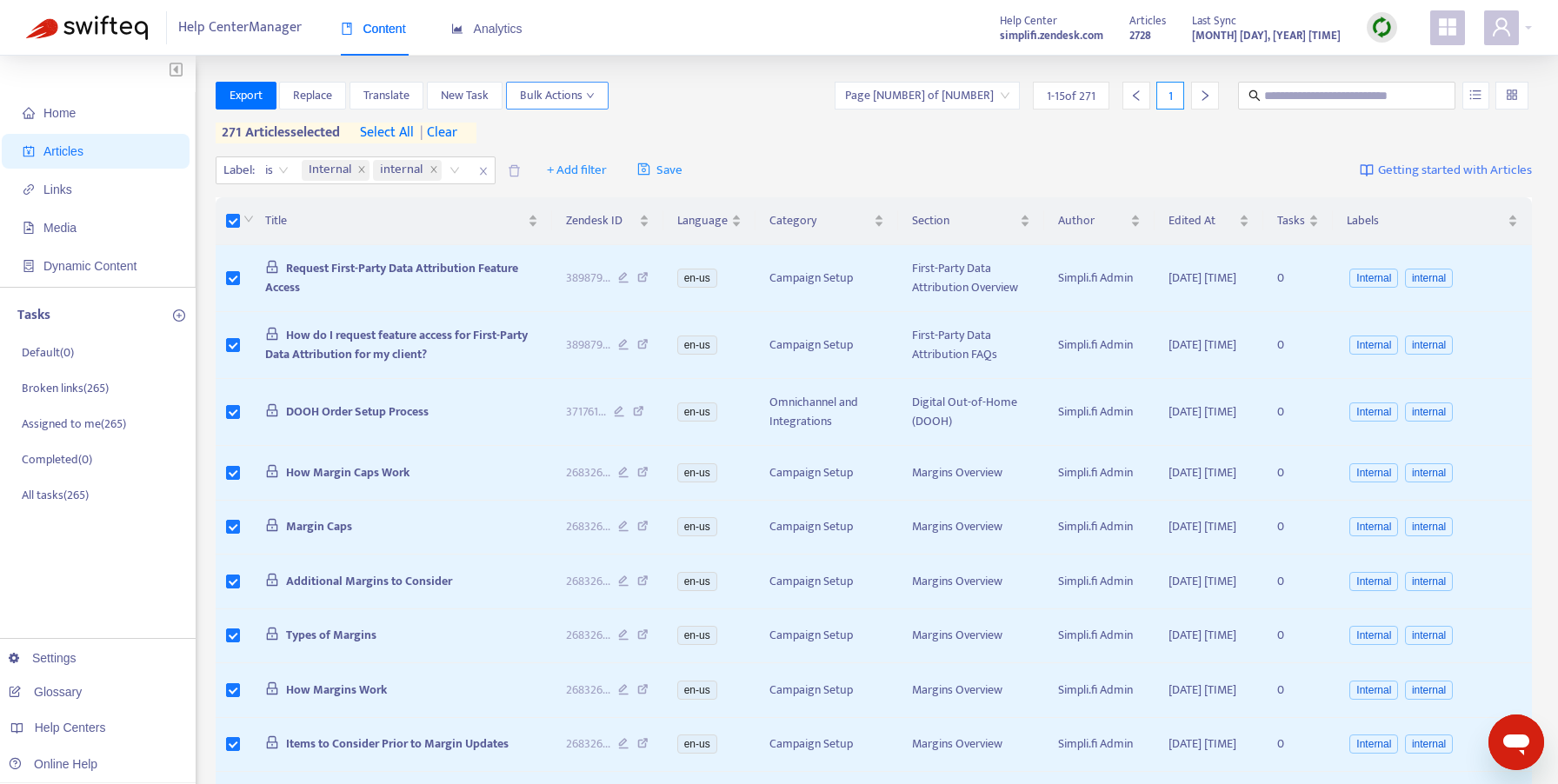 click on "Bulk Actions" at bounding box center [557, 96] 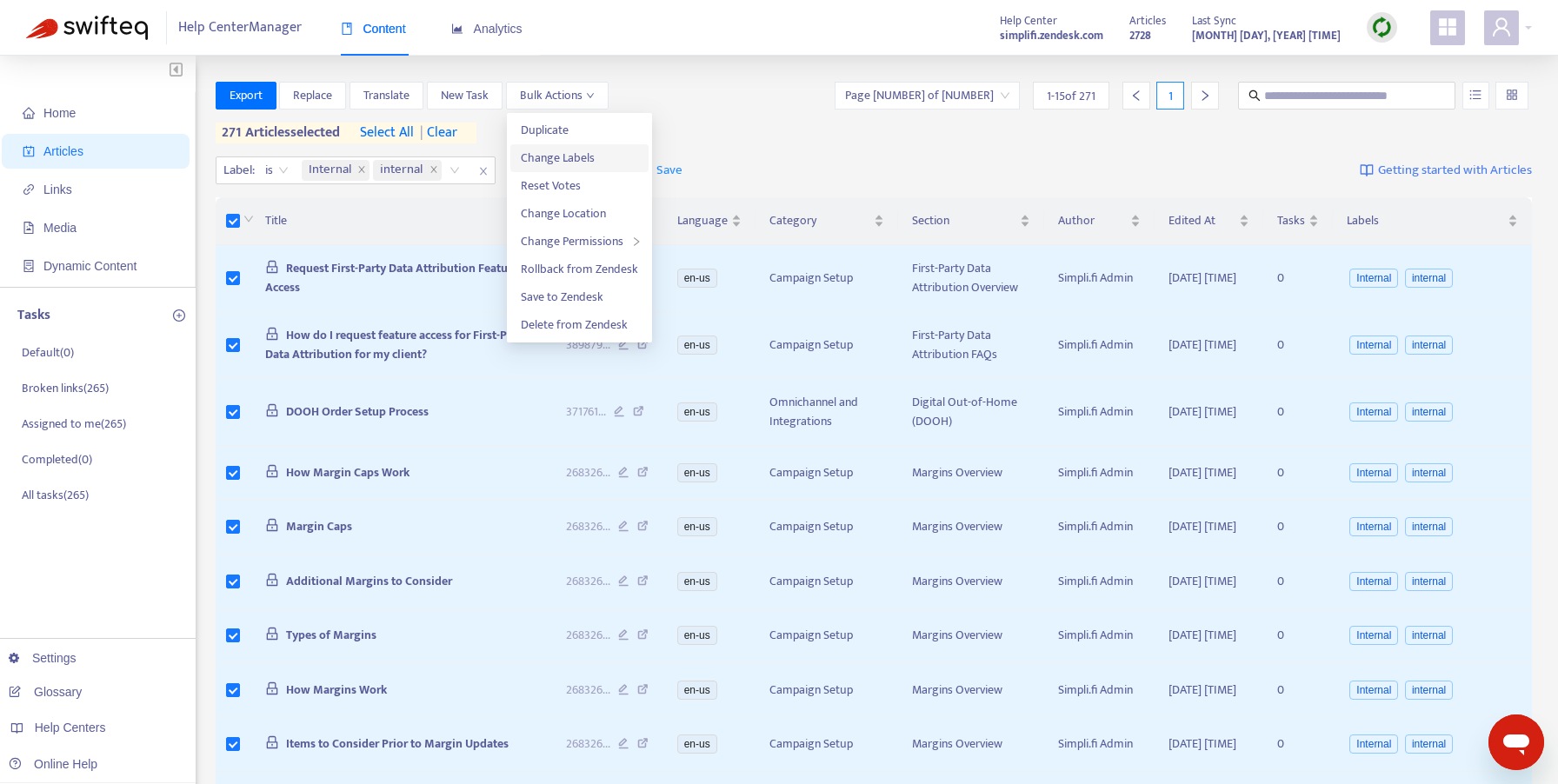 click on "Change Labels" at bounding box center [557, 157] 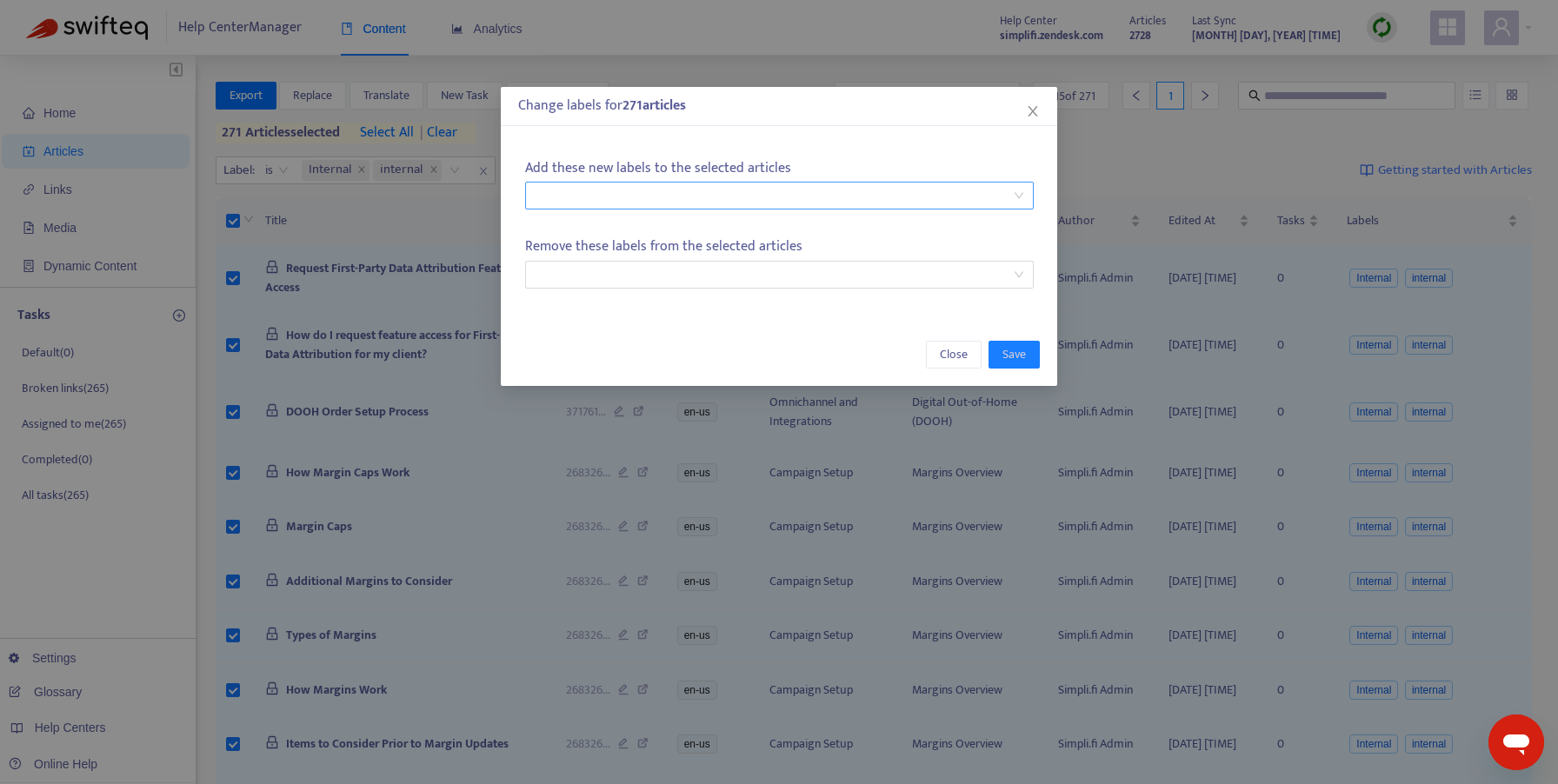 click at bounding box center [770, 196] 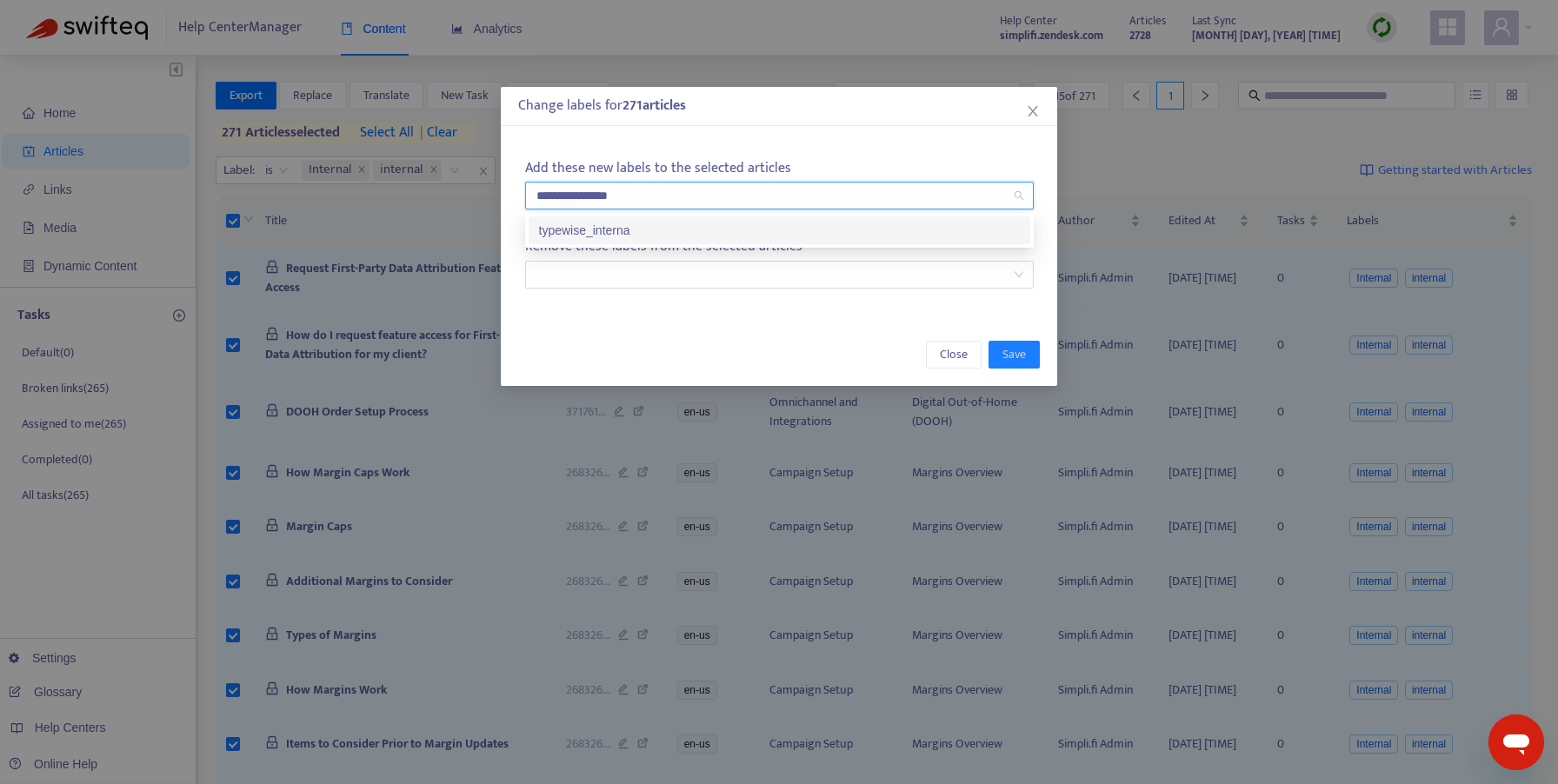 type on "**********" 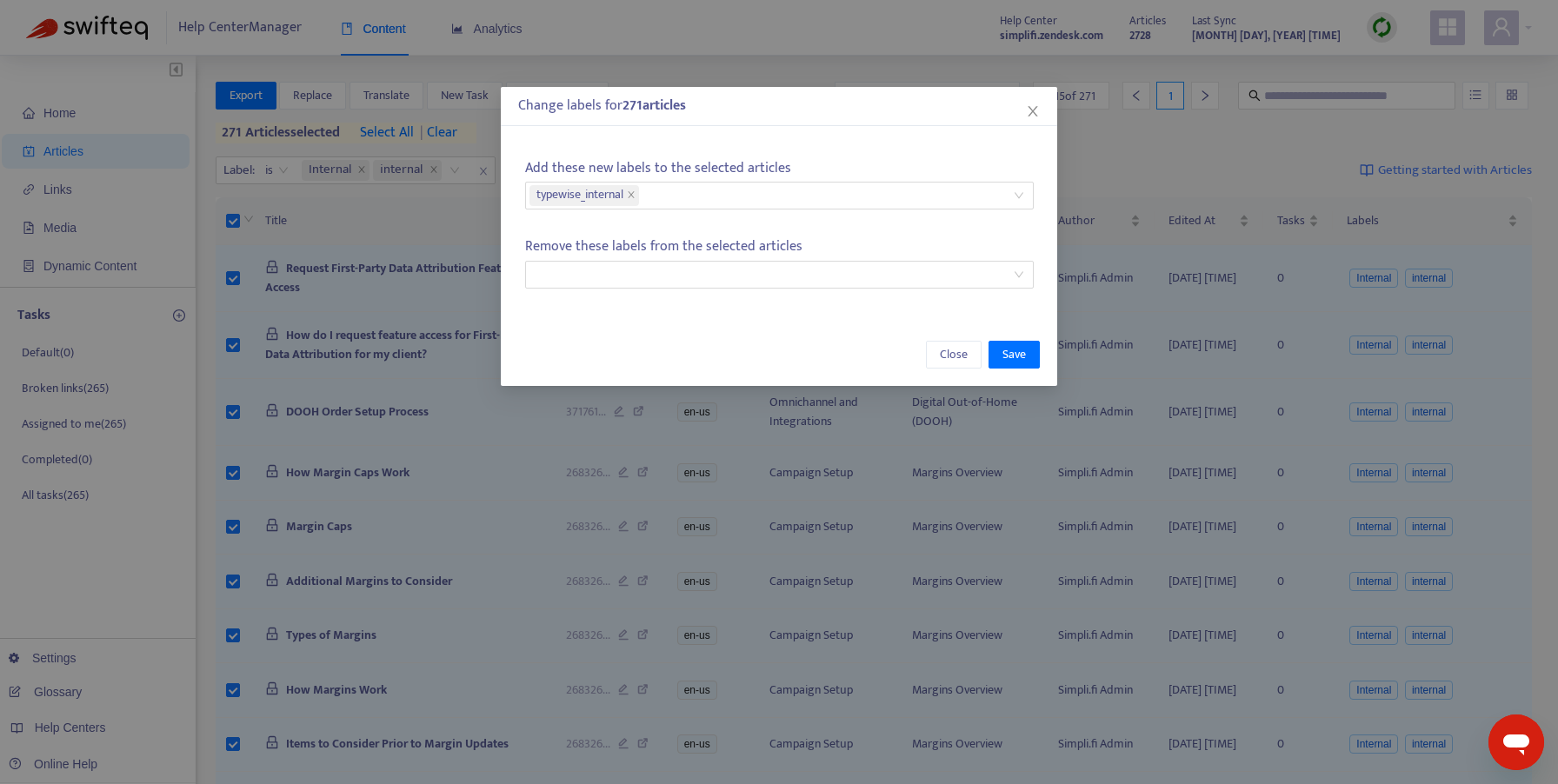 click on "Change labels for  271  article s Add these new labels to the selected articles typewise_internal   Remove these labels from the selected articles   Close Save" at bounding box center (779, 236) 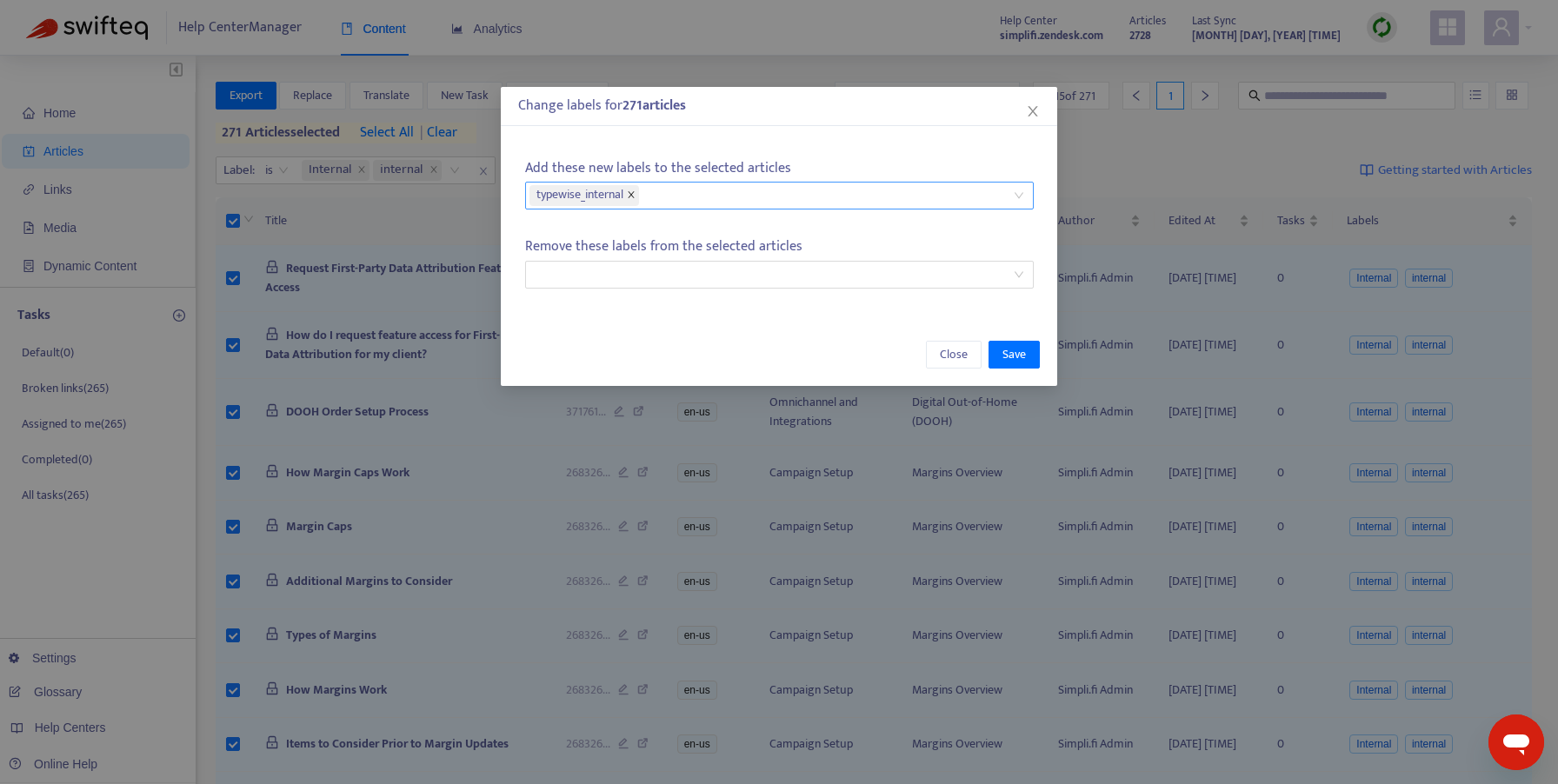 click 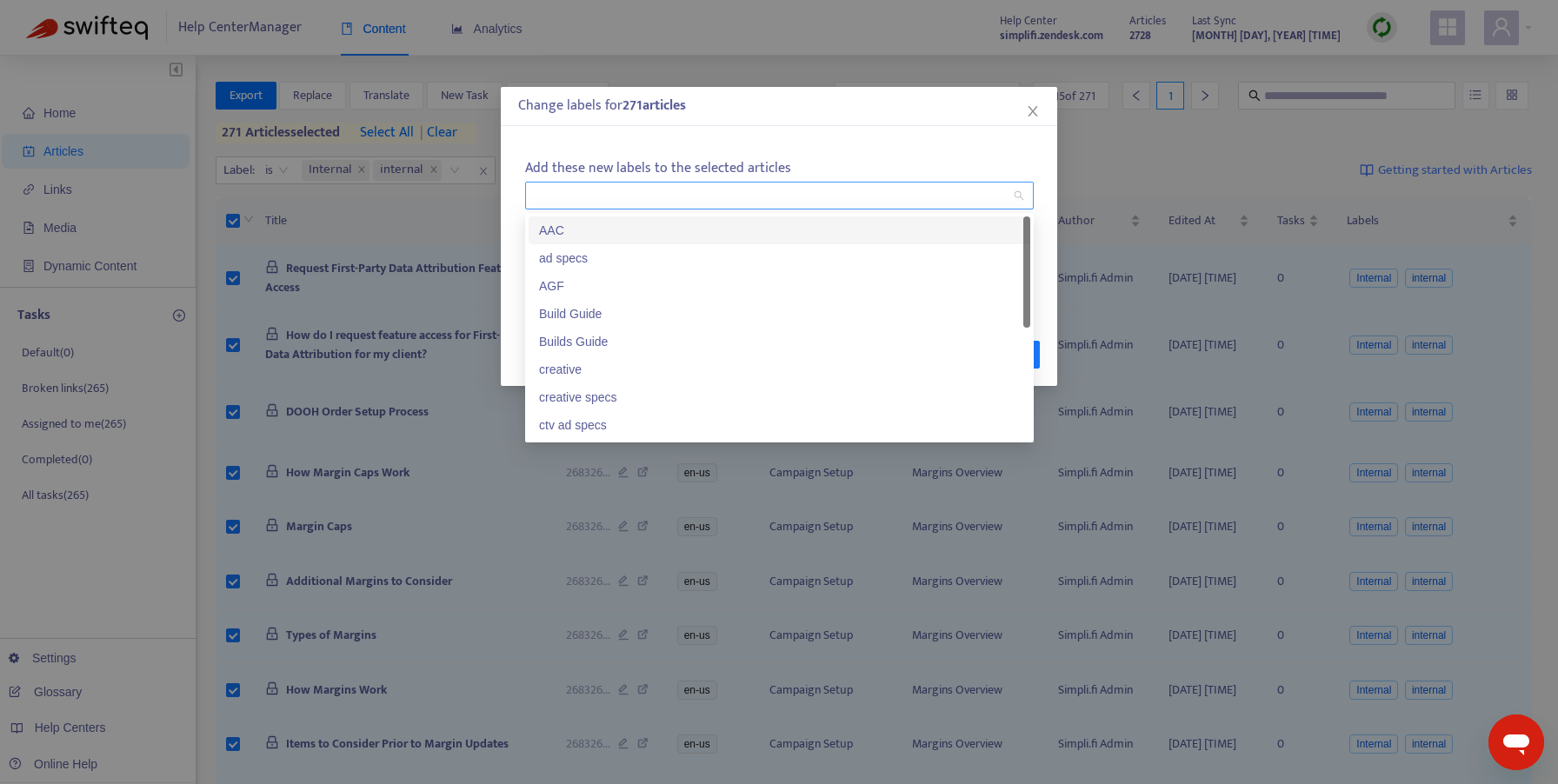 click at bounding box center (770, 196) 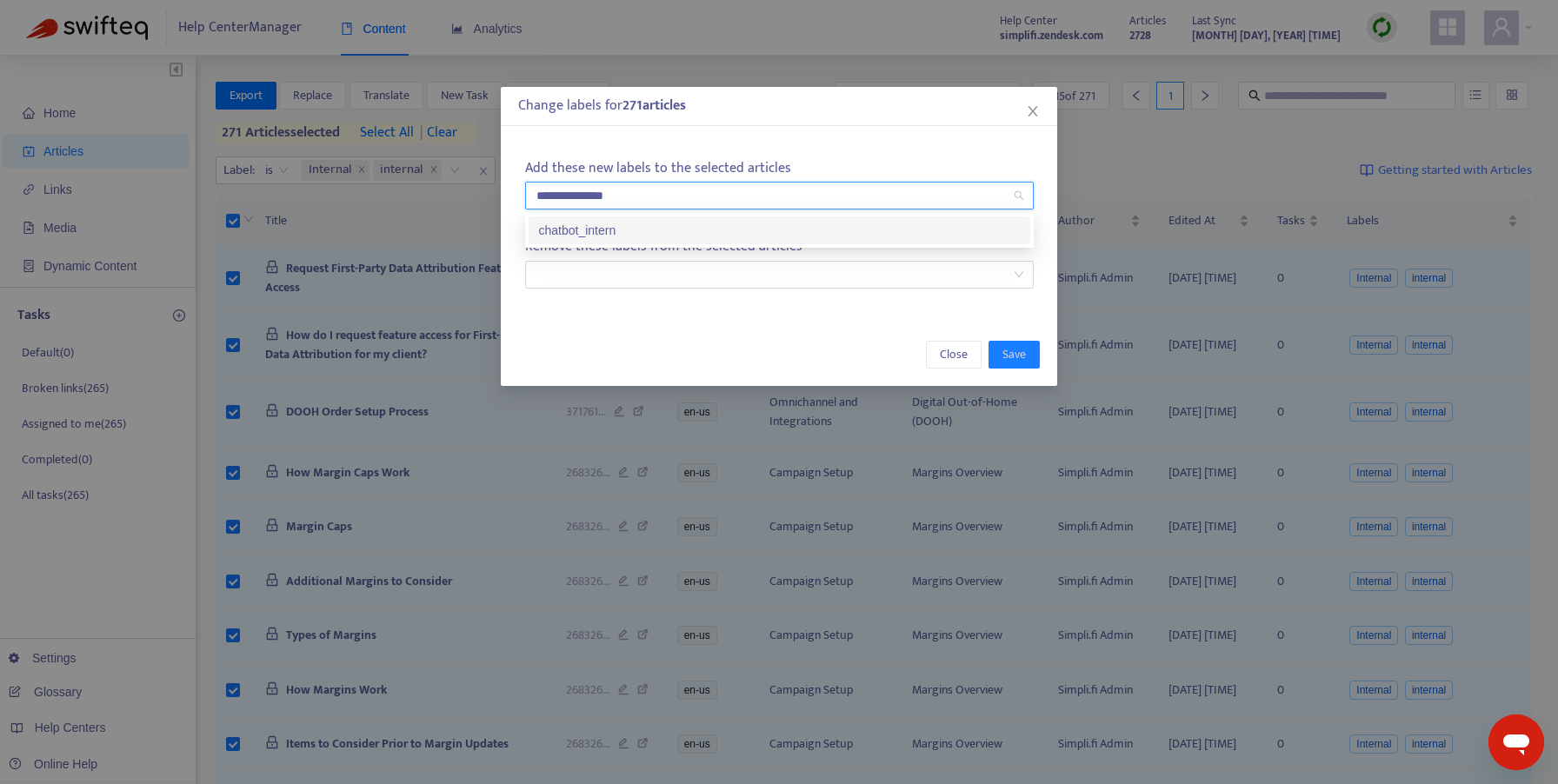 type on "**********" 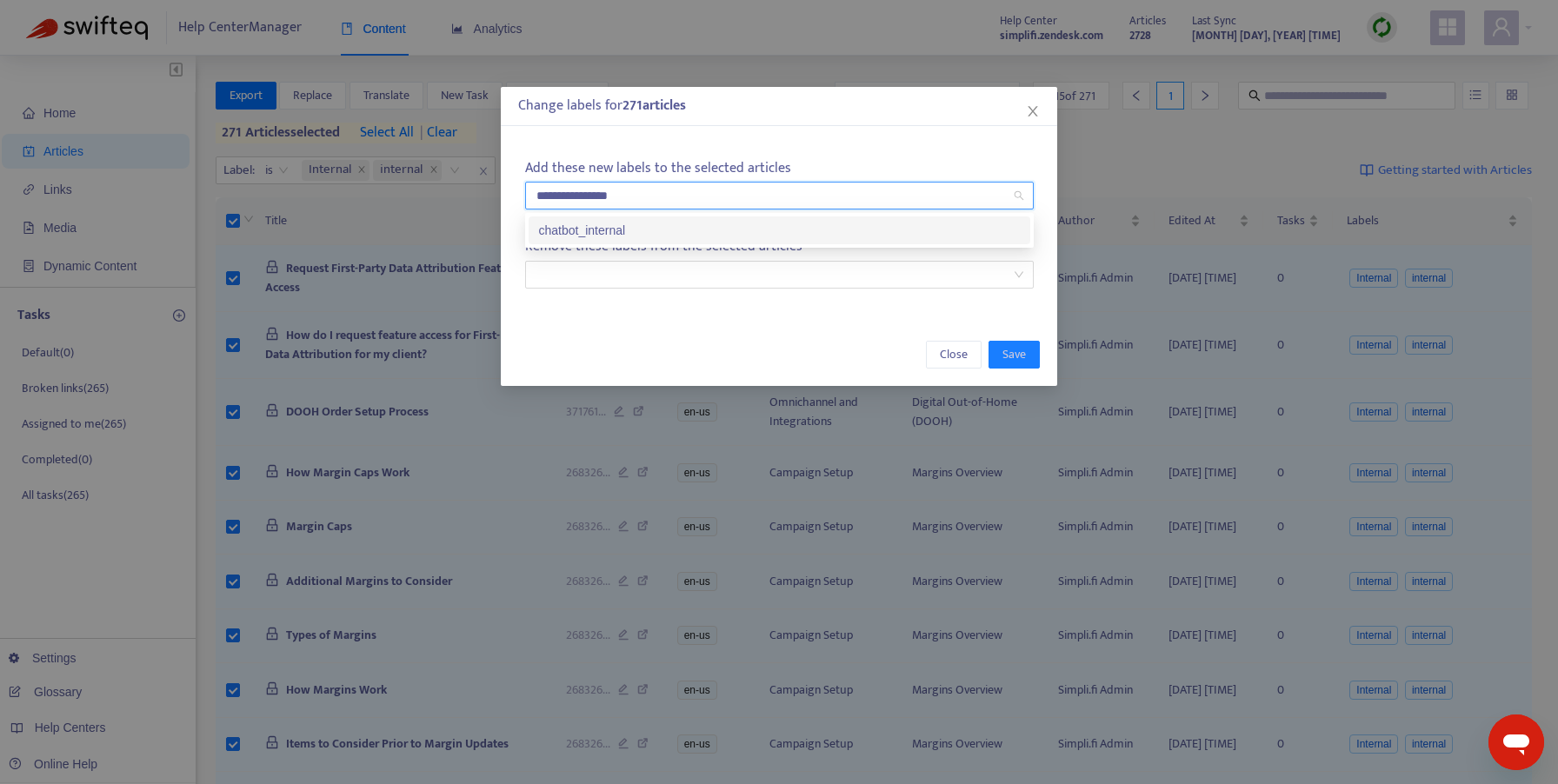 type 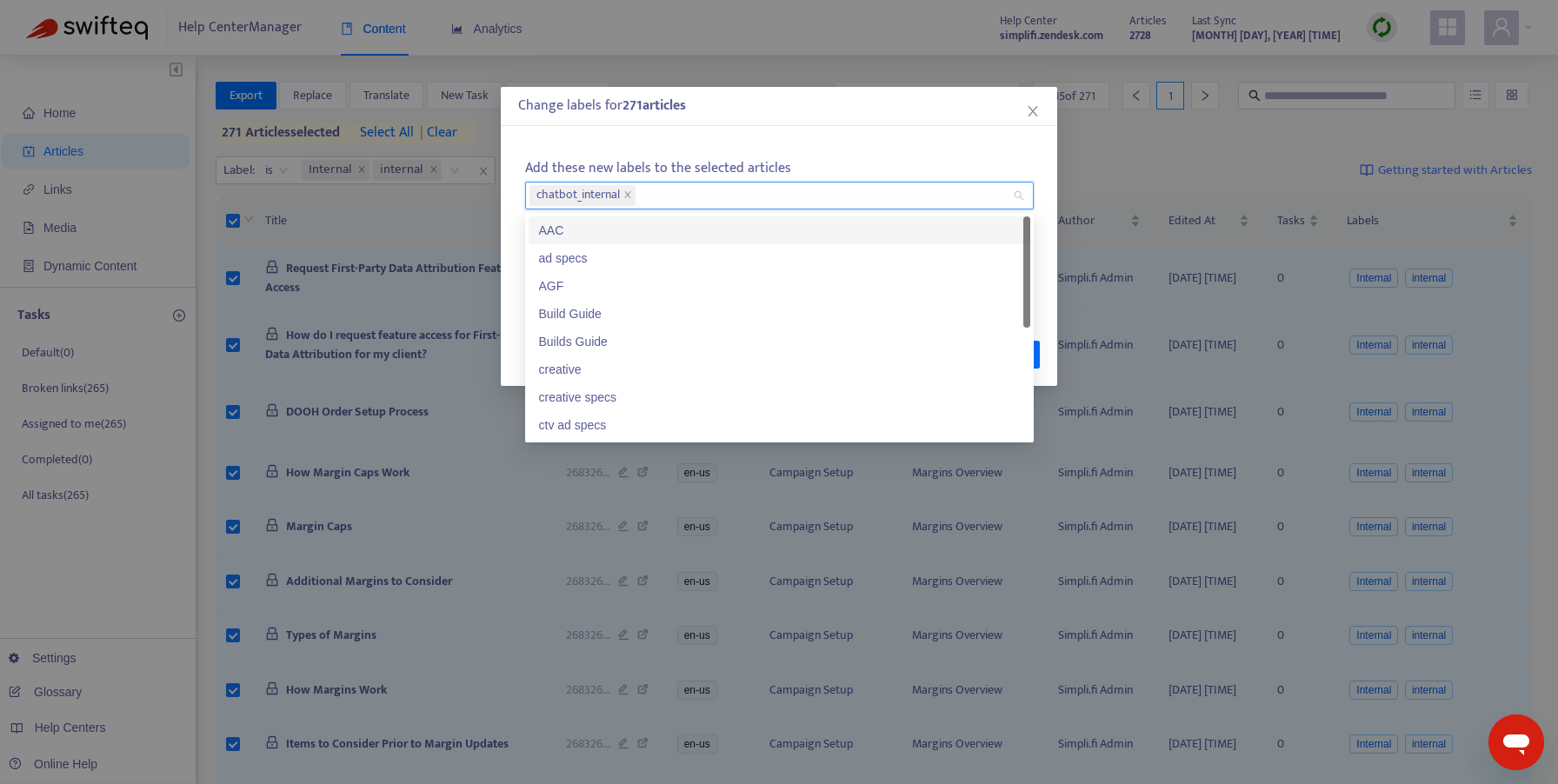 click on "Change labels for  271  article s Add these new labels to the selected articles chatbot_internal   Remove these labels from the selected articles   Close Save" at bounding box center [779, 236] 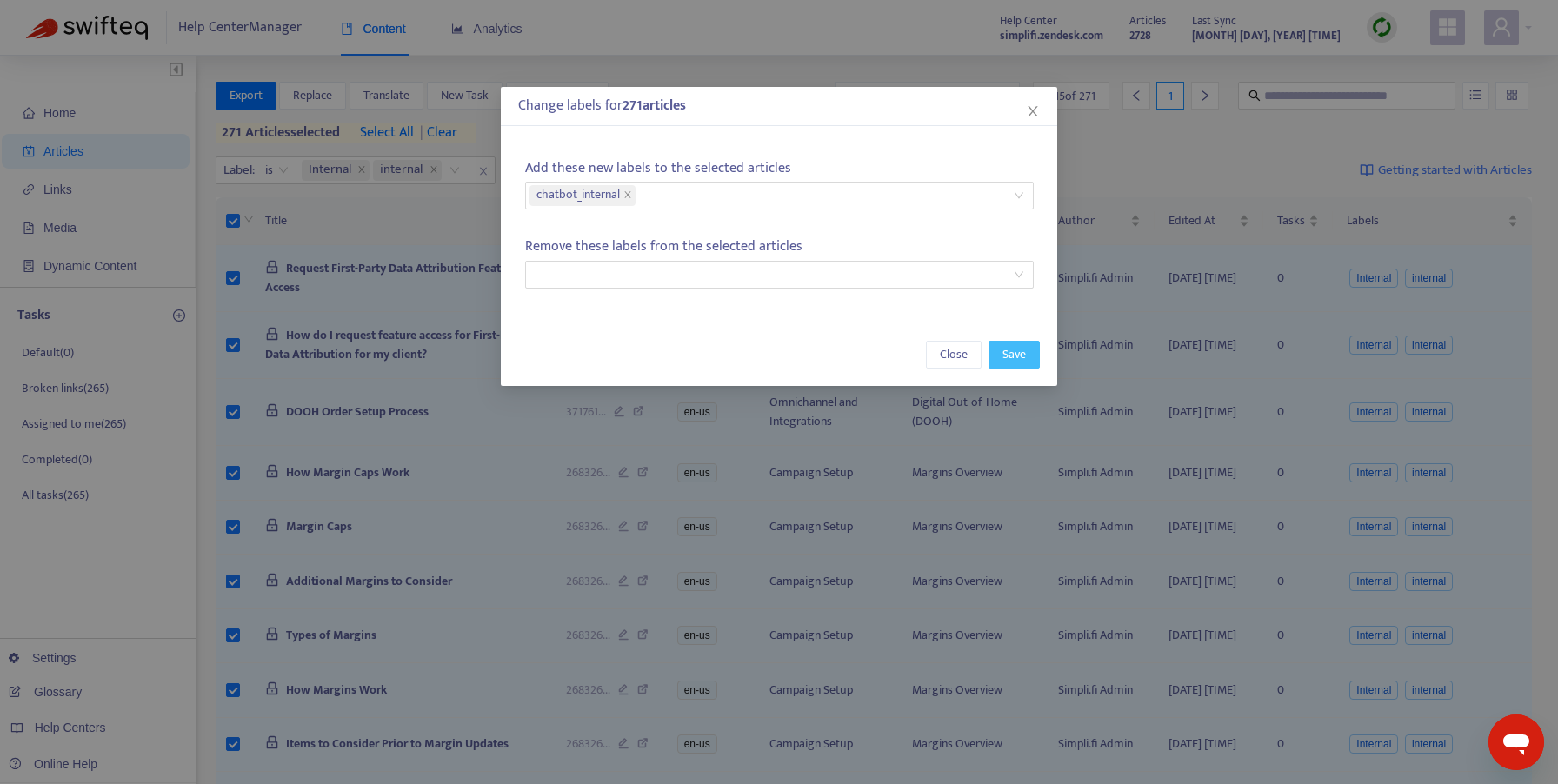 click on "Save" at bounding box center [1014, 355] 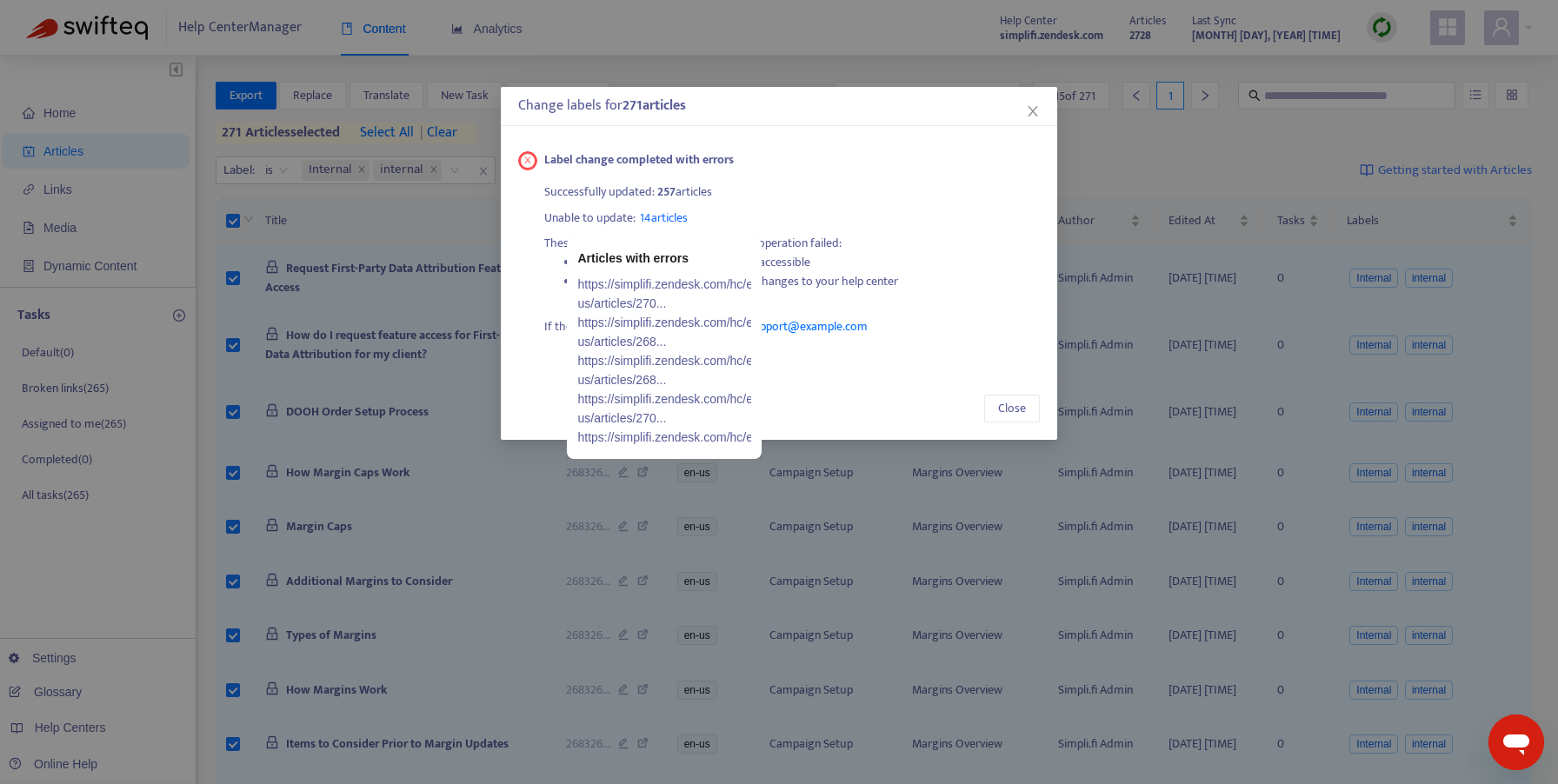 click on "14  articles" at bounding box center [663, 217] 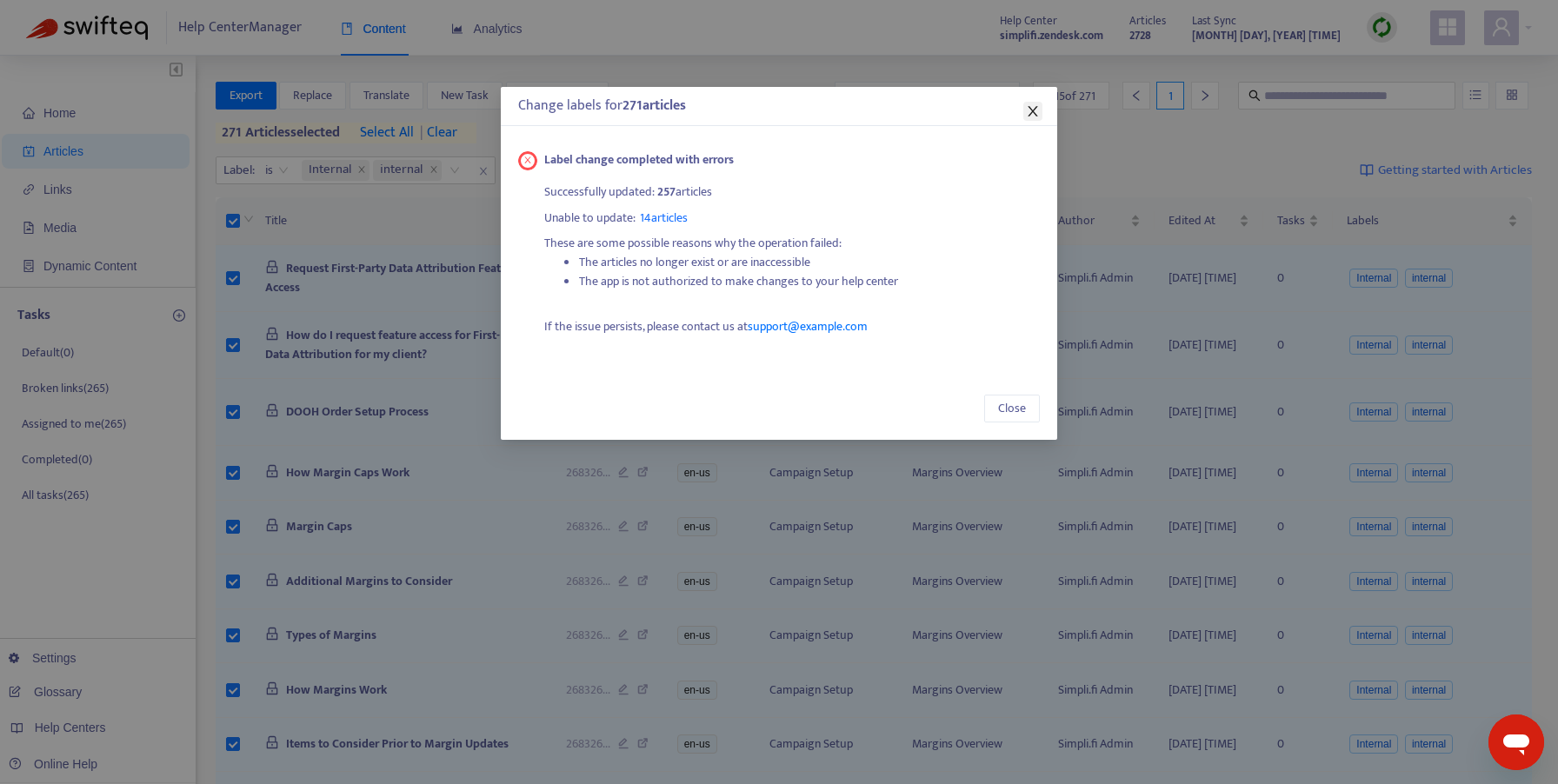 click at bounding box center [1033, 111] 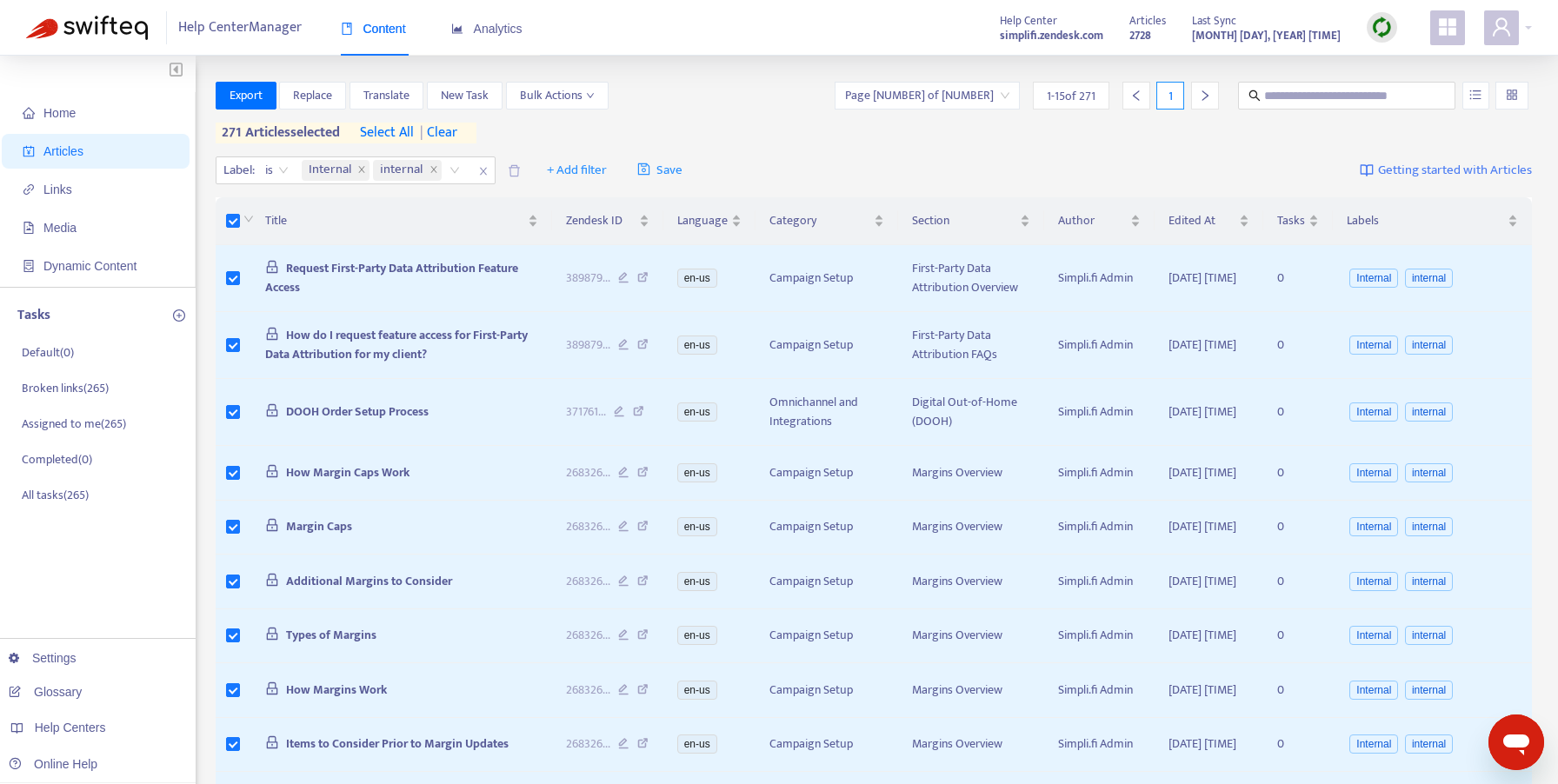 click on "|  clear" at bounding box center [436, 133] 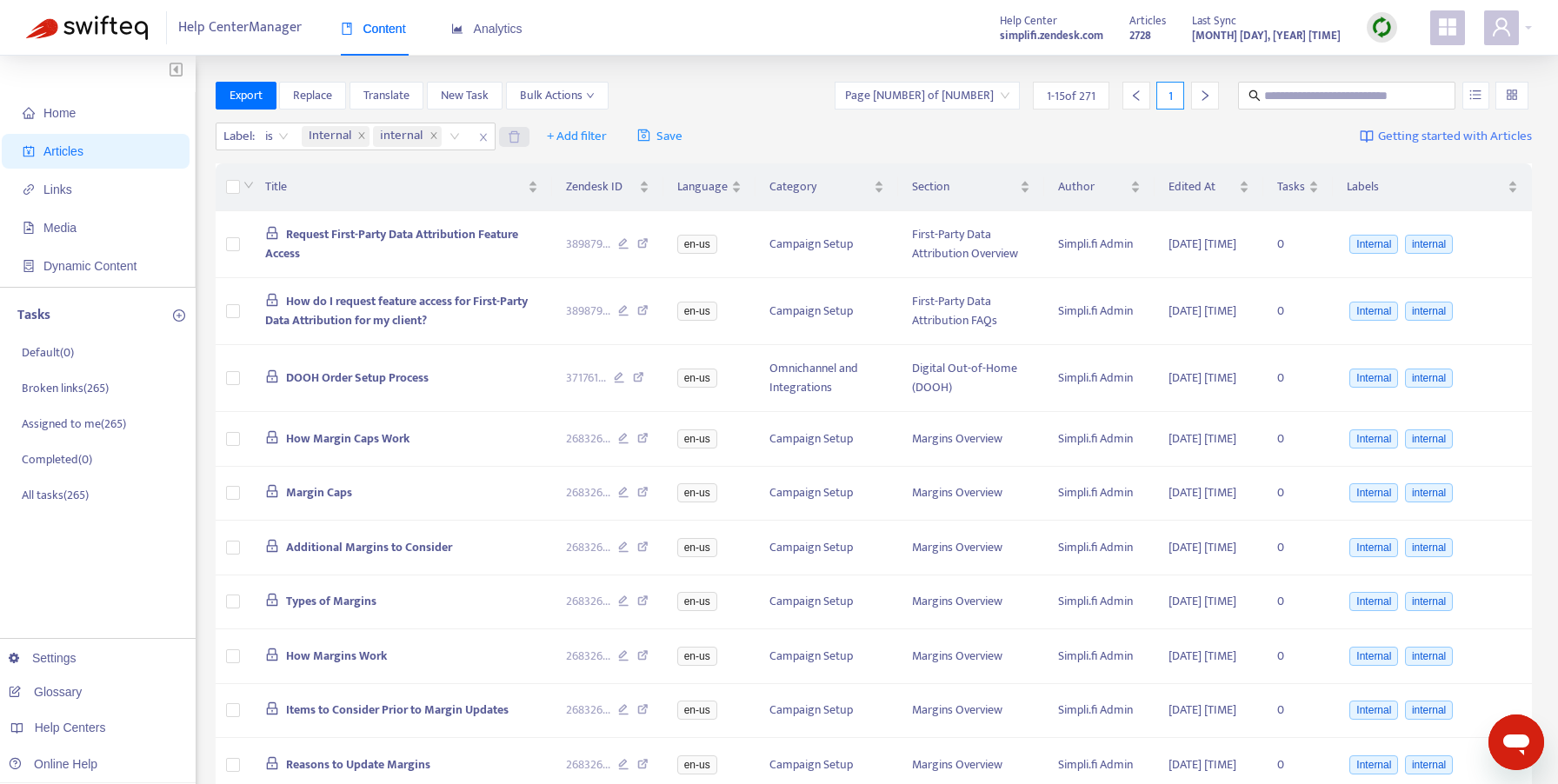 click 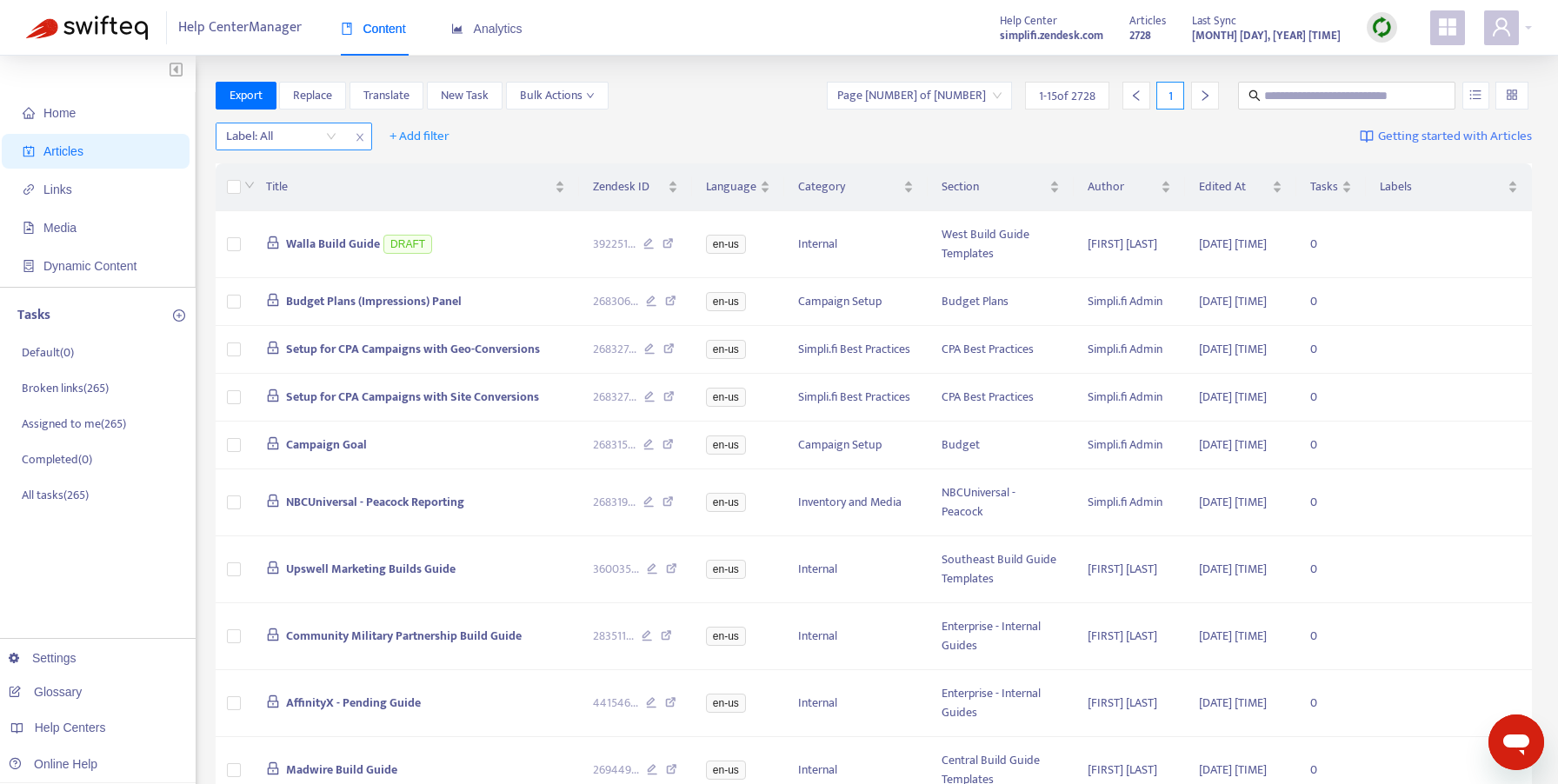 click 